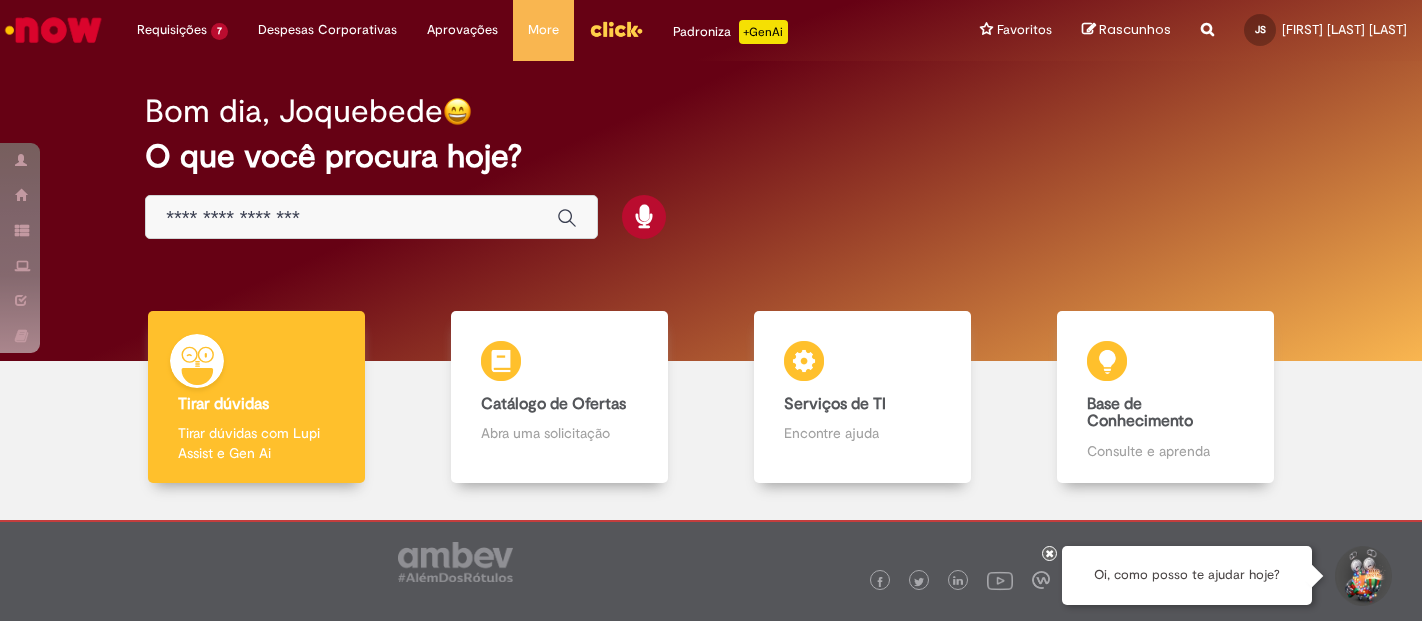 scroll, scrollTop: 0, scrollLeft: 0, axis: both 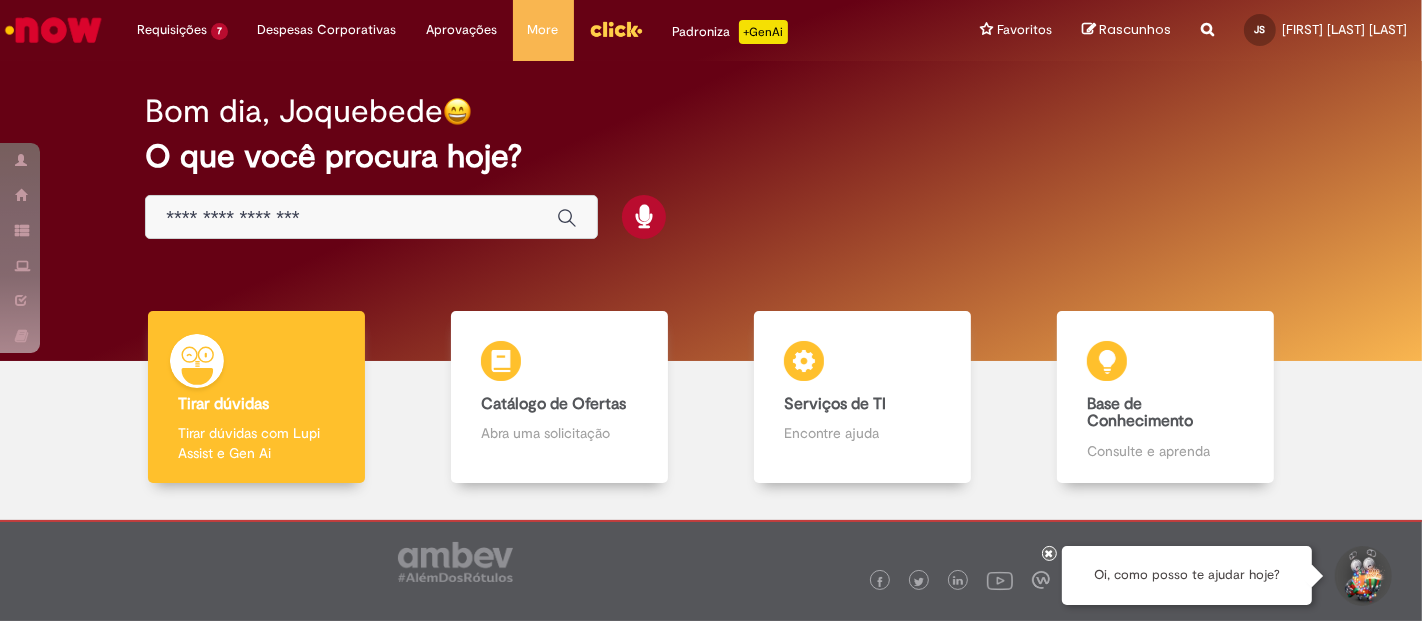 click at bounding box center [351, 218] 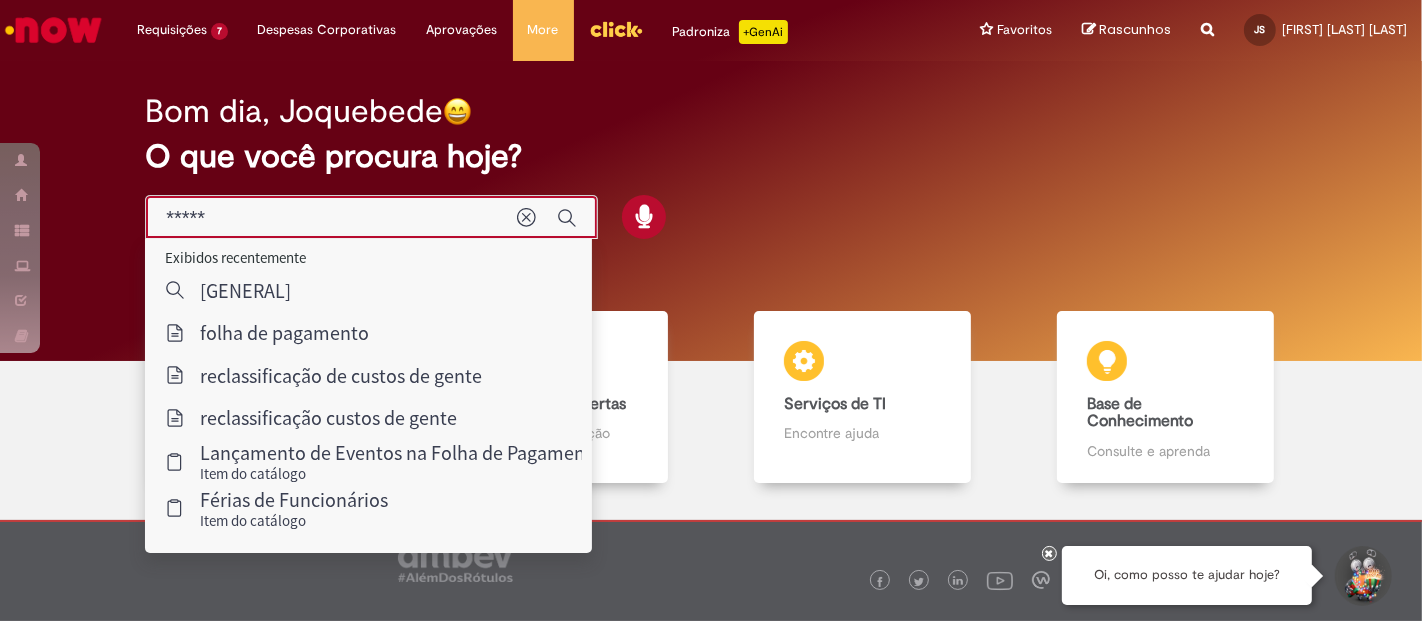 type on "******" 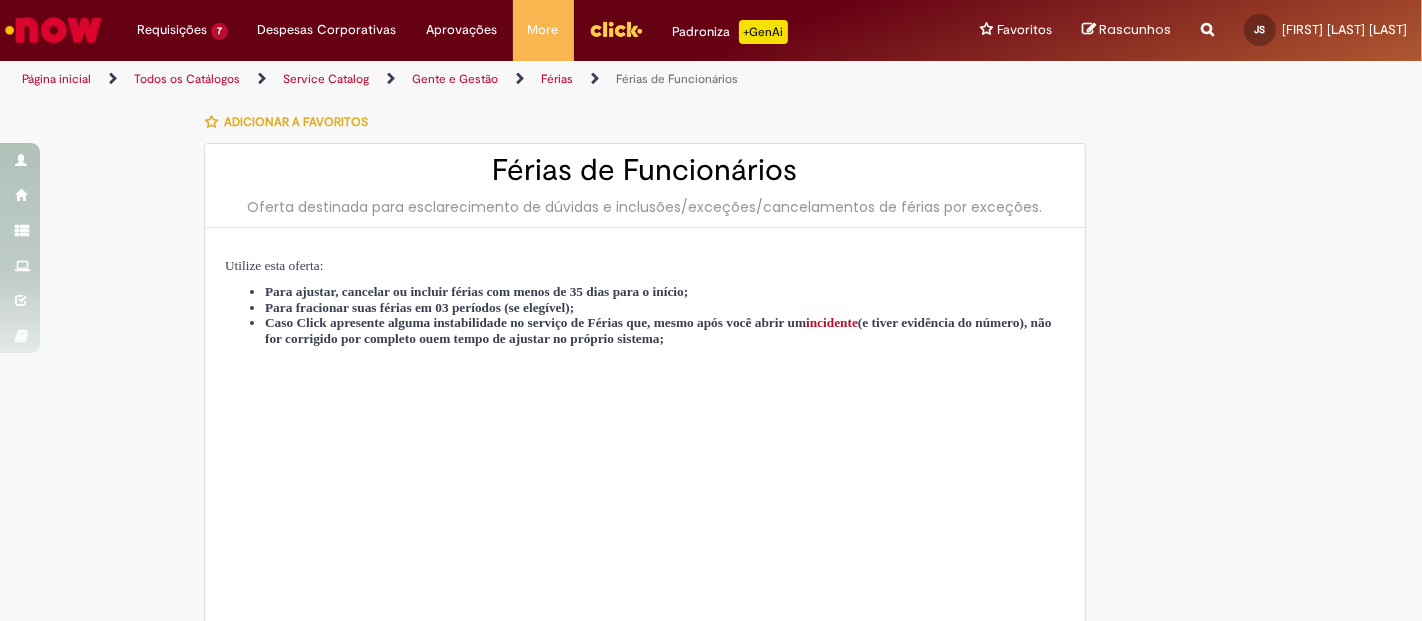 type on "********" 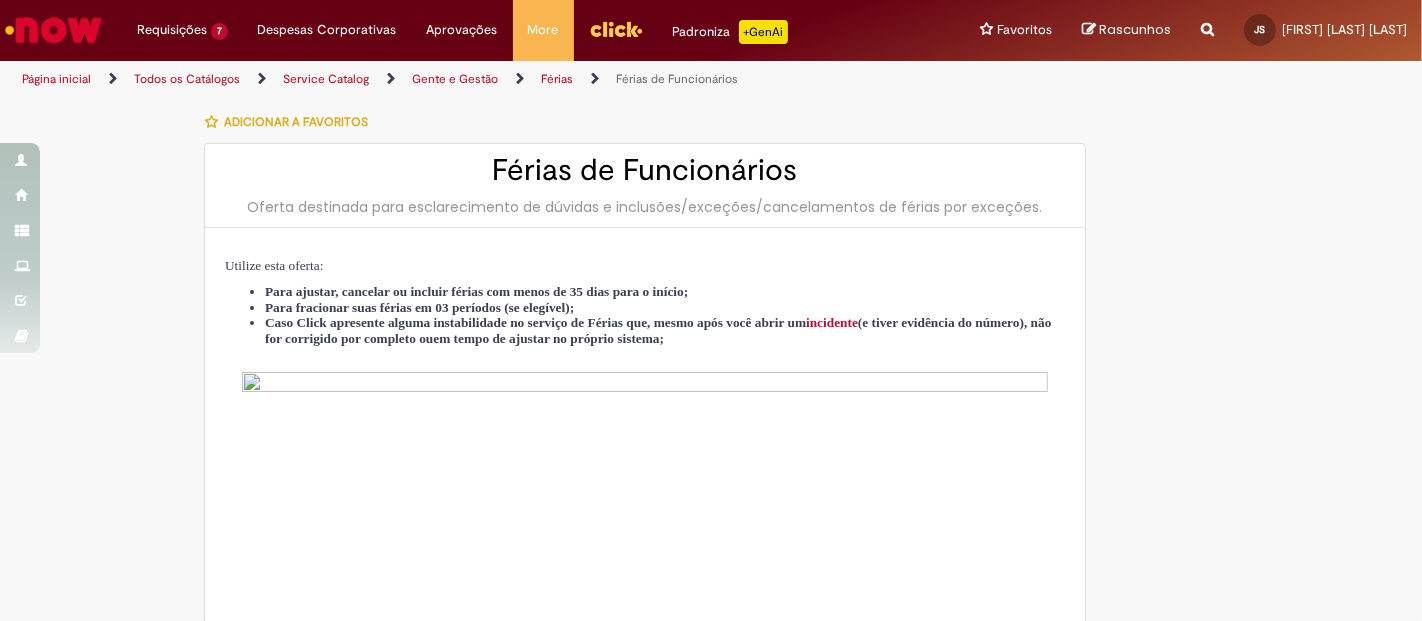 type on "**********" 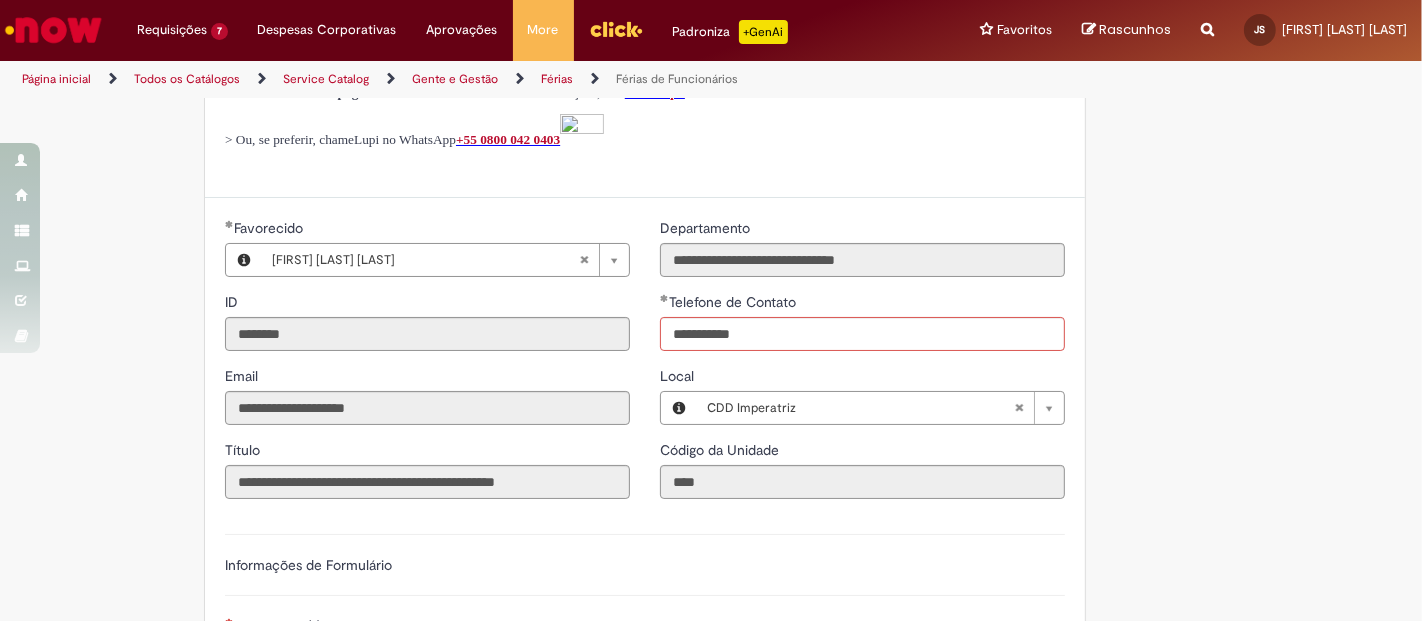 click on "Adicionar a Favoritos
Férias de Funcionários
Oferta destinada para esclarecimento de dúvidas e inclusões/exceções/cancelamentos de férias por exceções.
Utilize esta oferta:
Para ajustar, cancelar ou incluir férias com menos de 35 dias para o início;
Para fracionar suas férias em 03 períodos (se elegível);
Caso Click apresente alguma instabilidade no serviço de Férias que, mesmo após você abrir um  incidente  (e tiver evidência do número), não for corrigido por completo ou  em tempo de ajustar no próprio sistema;
> Para incluir, alterar ou cancelar Férias dentro do prazo de 35 dias de antecedência, é só acessar  Portal Click  > Você > Férias; > Para acessar a Diretriz de Férias, basta  clicar aqui
> Ficou com dúvidas sobre Férias via Termo? É só acessar a   FAQ – Fluxo de alteração de férias por exceção no Click Dúvidas Trabalhistas ." at bounding box center (711, 294) 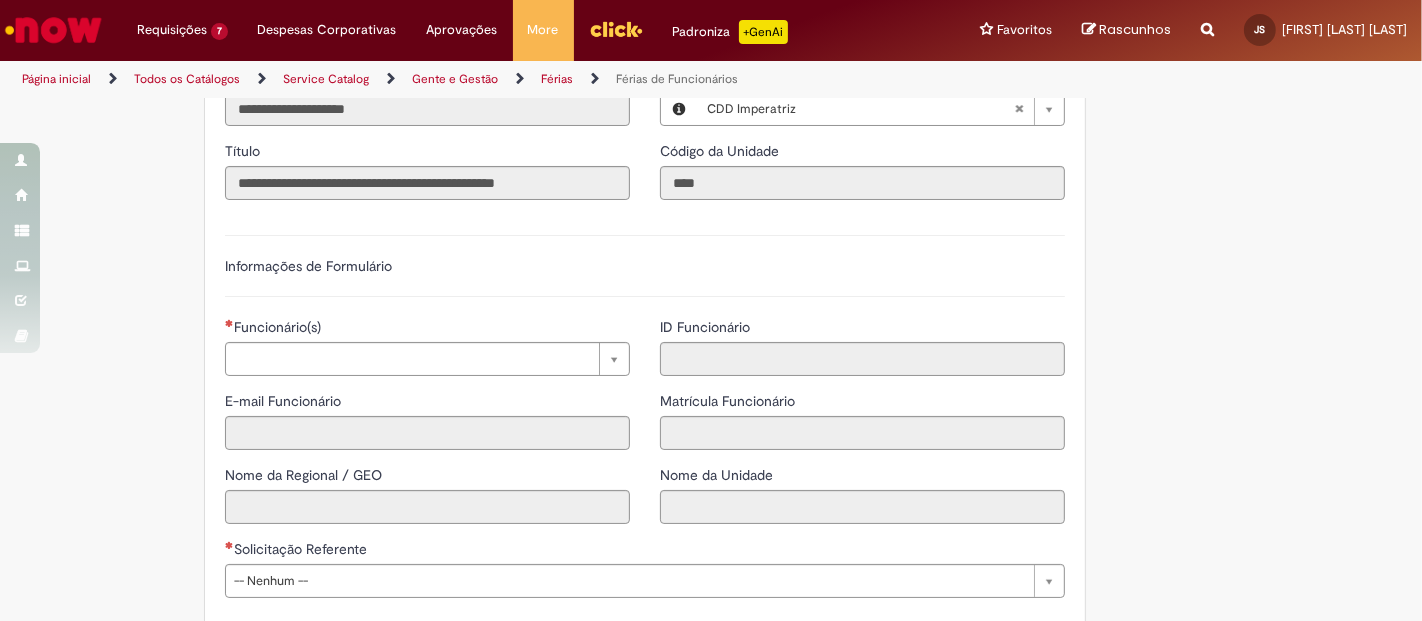 scroll, scrollTop: 1276, scrollLeft: 0, axis: vertical 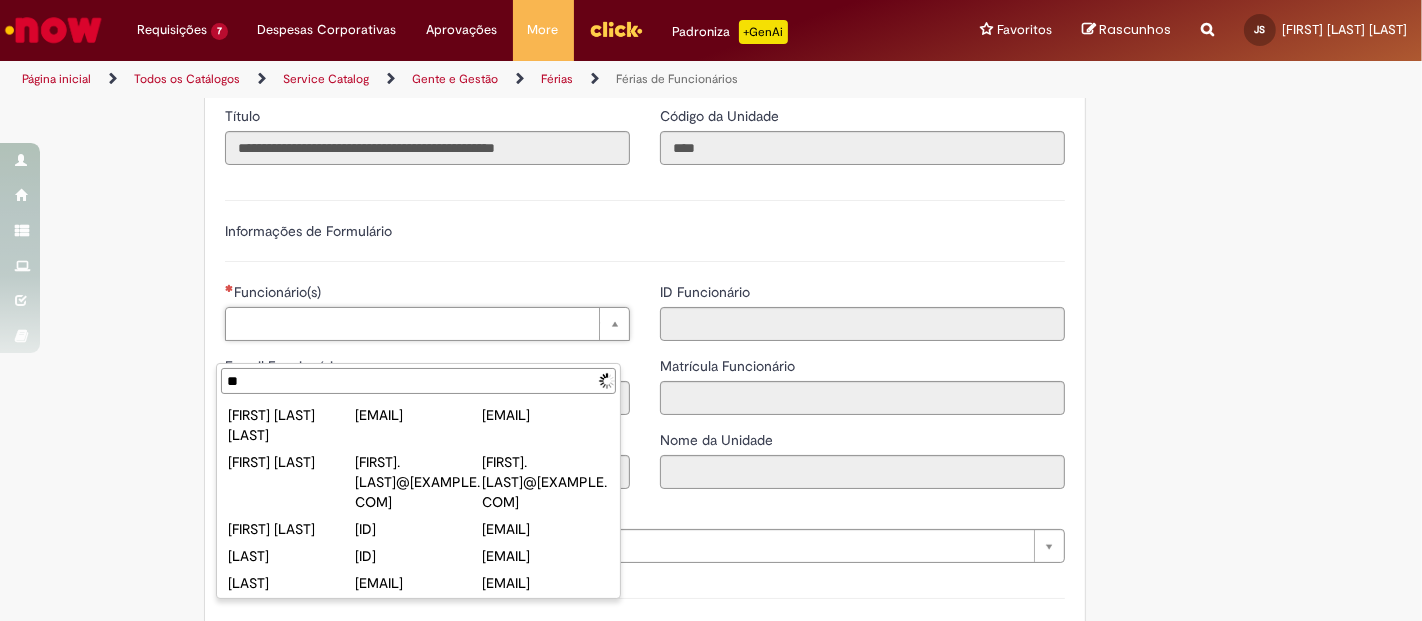 type on "*" 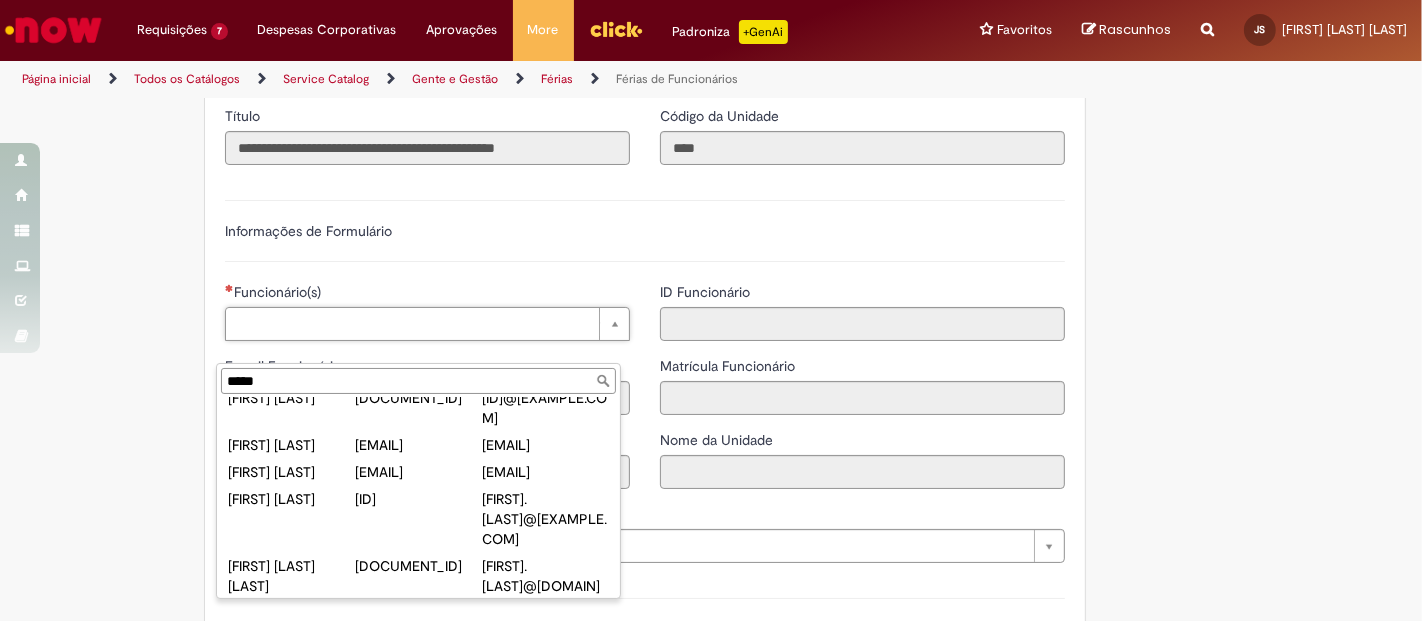 scroll, scrollTop: 332, scrollLeft: 0, axis: vertical 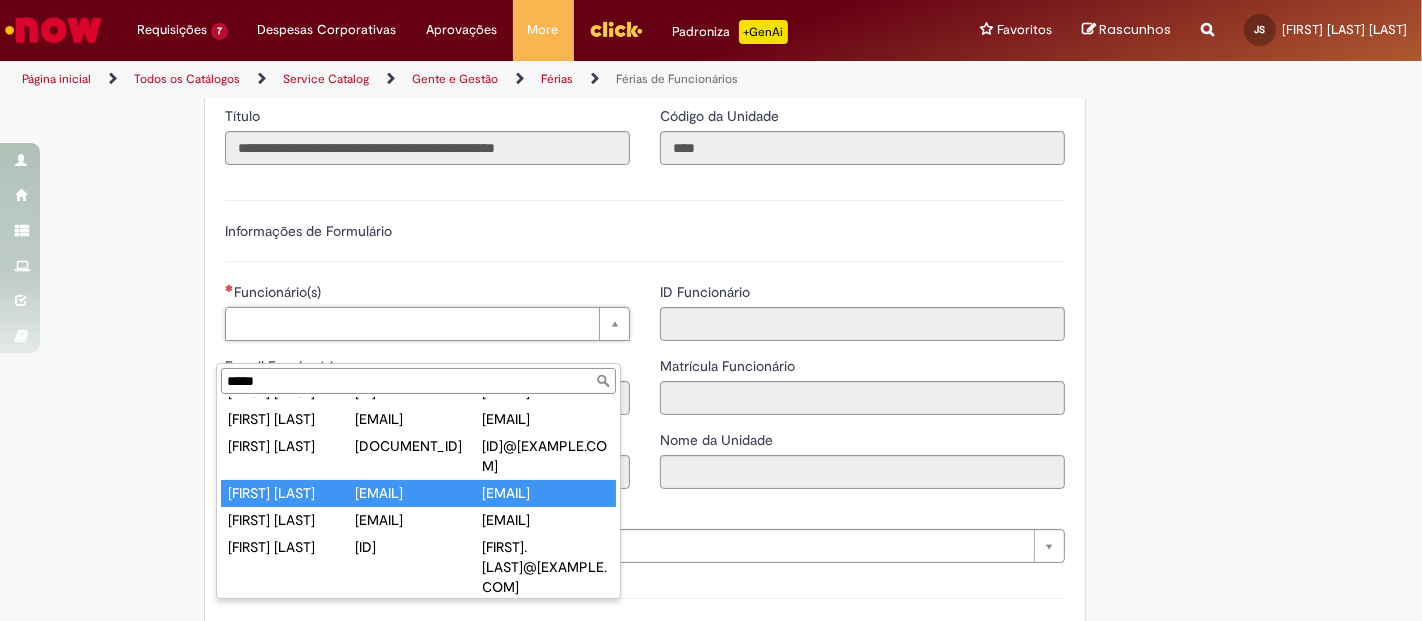 type on "*****" 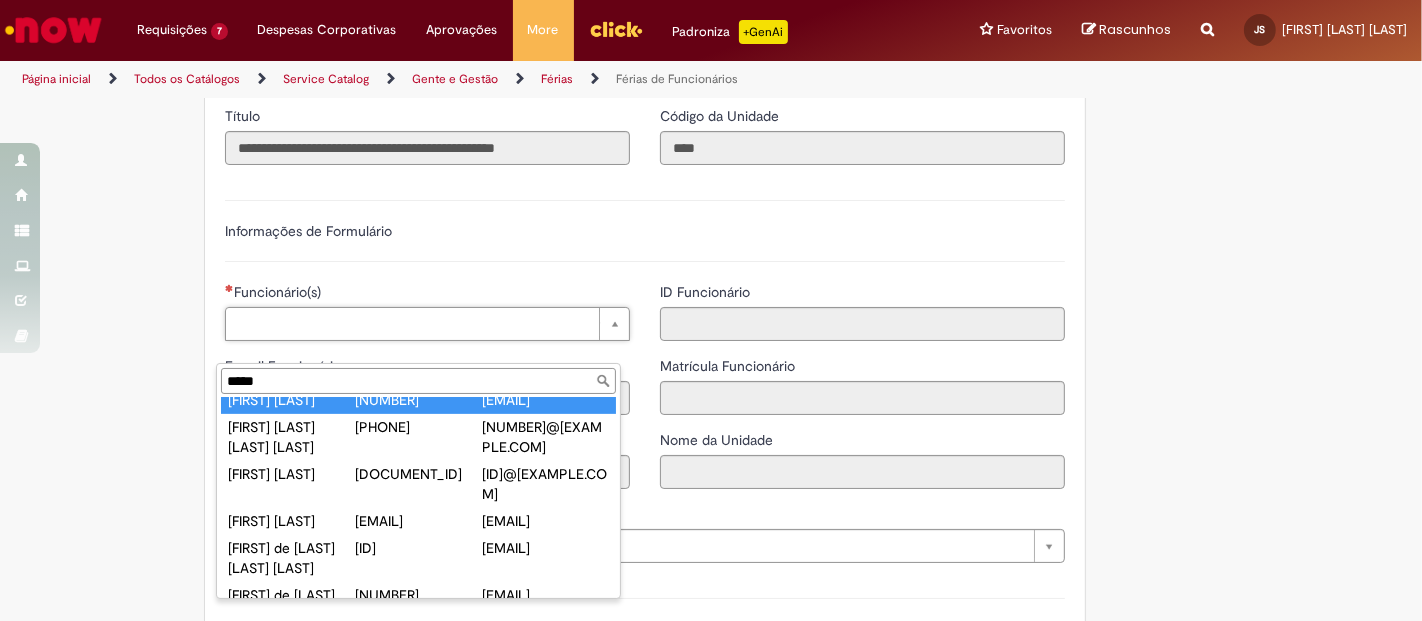 scroll, scrollTop: 777, scrollLeft: 0, axis: vertical 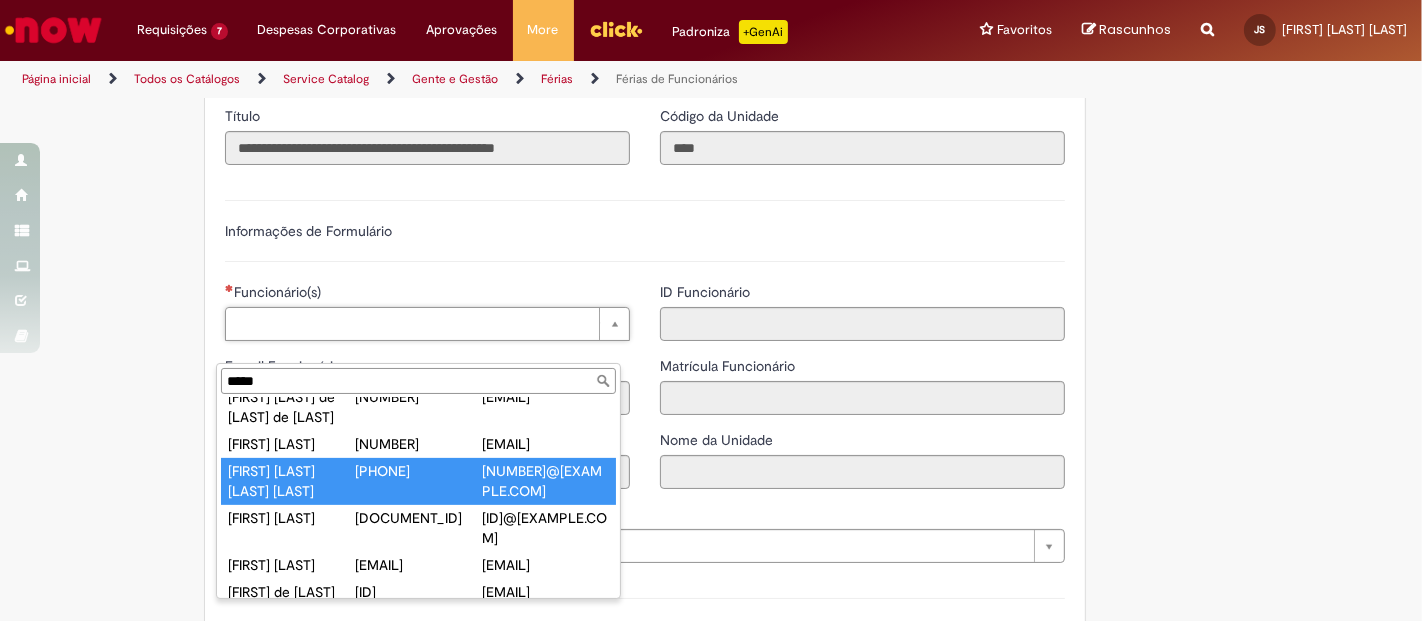 type on "**********" 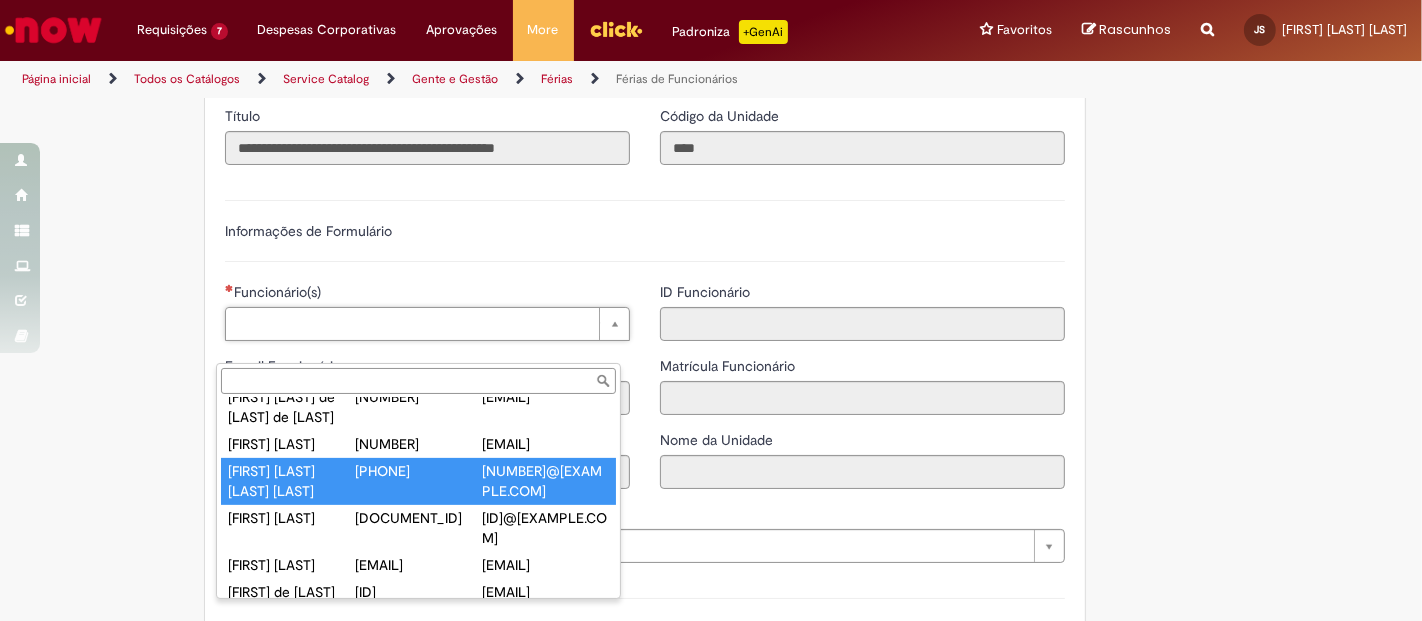 type on "**********" 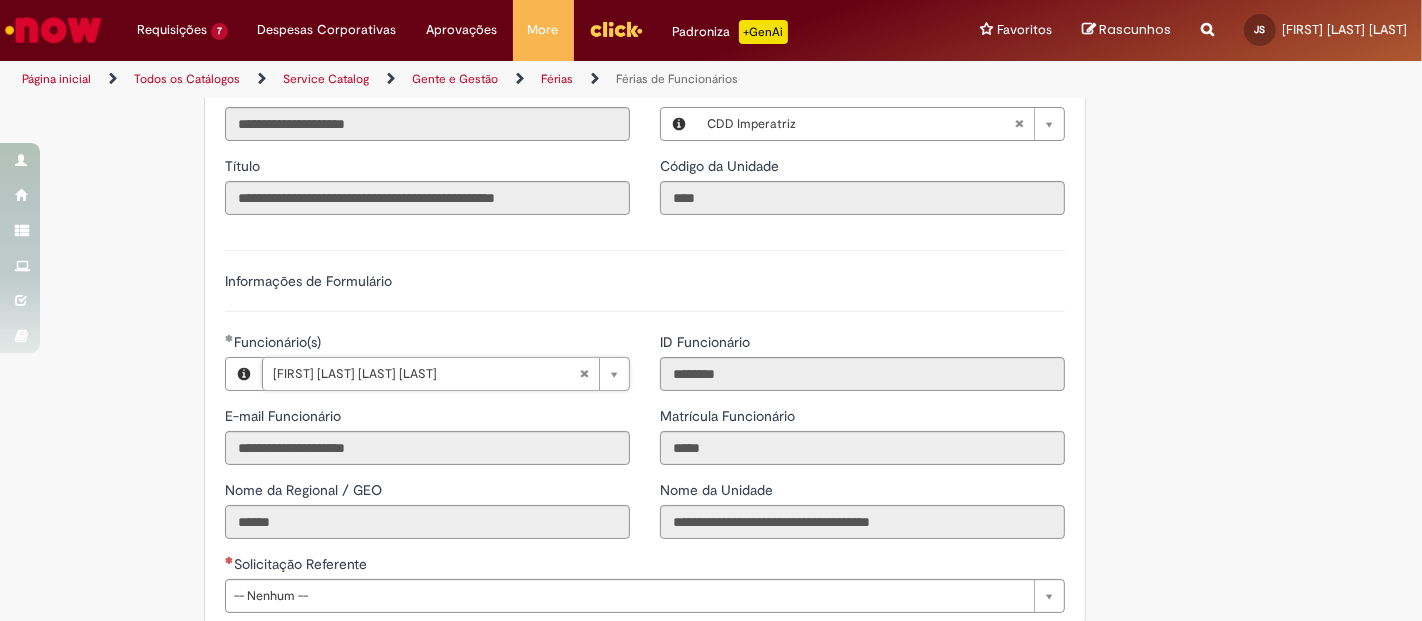 scroll, scrollTop: 1276, scrollLeft: 0, axis: vertical 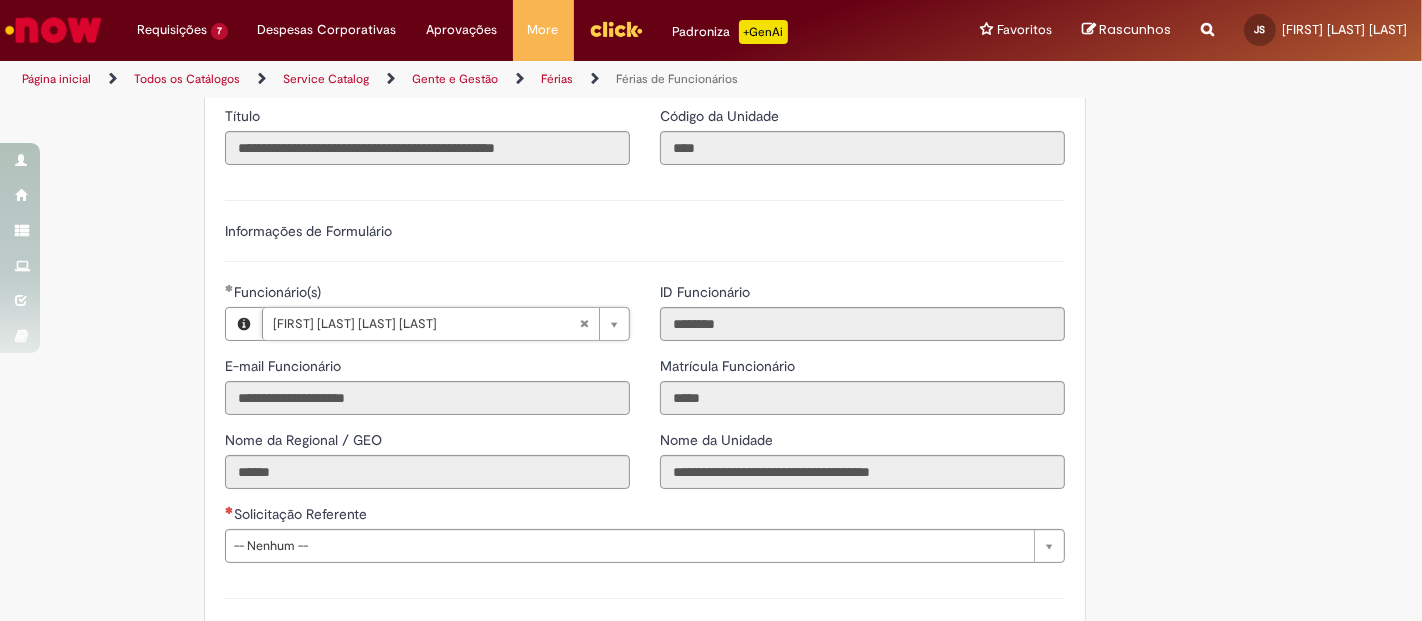type 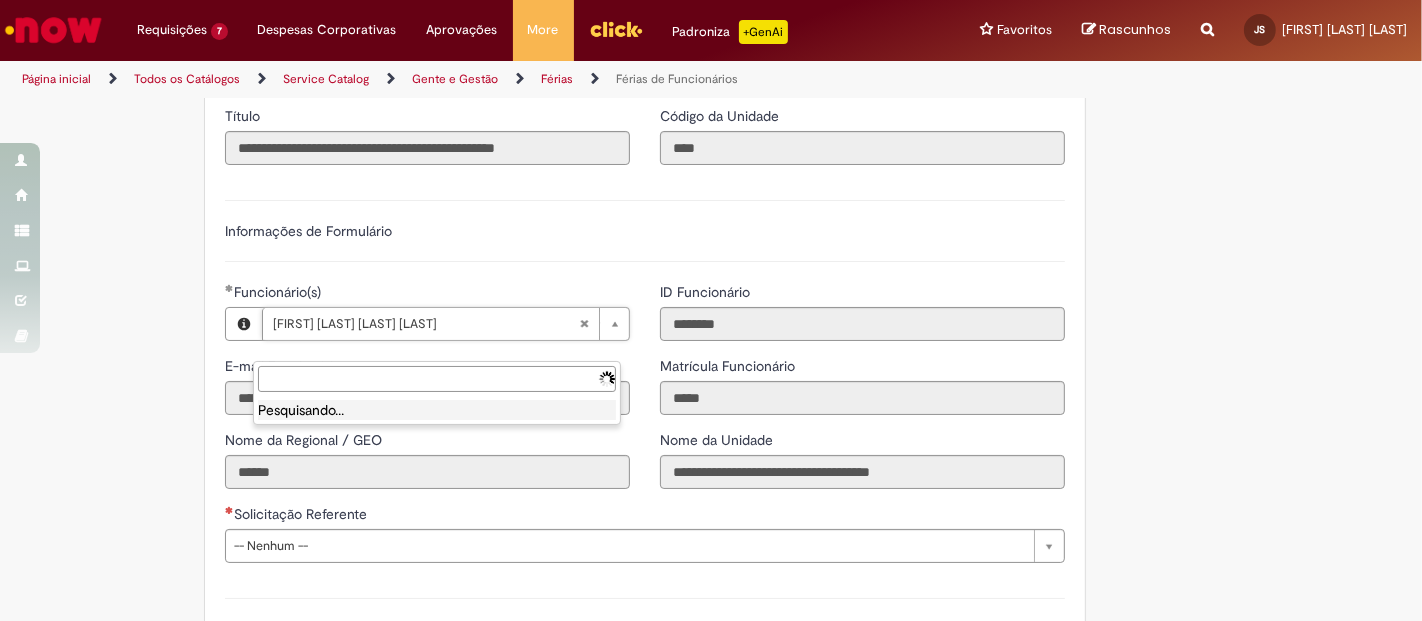 paste on "**********" 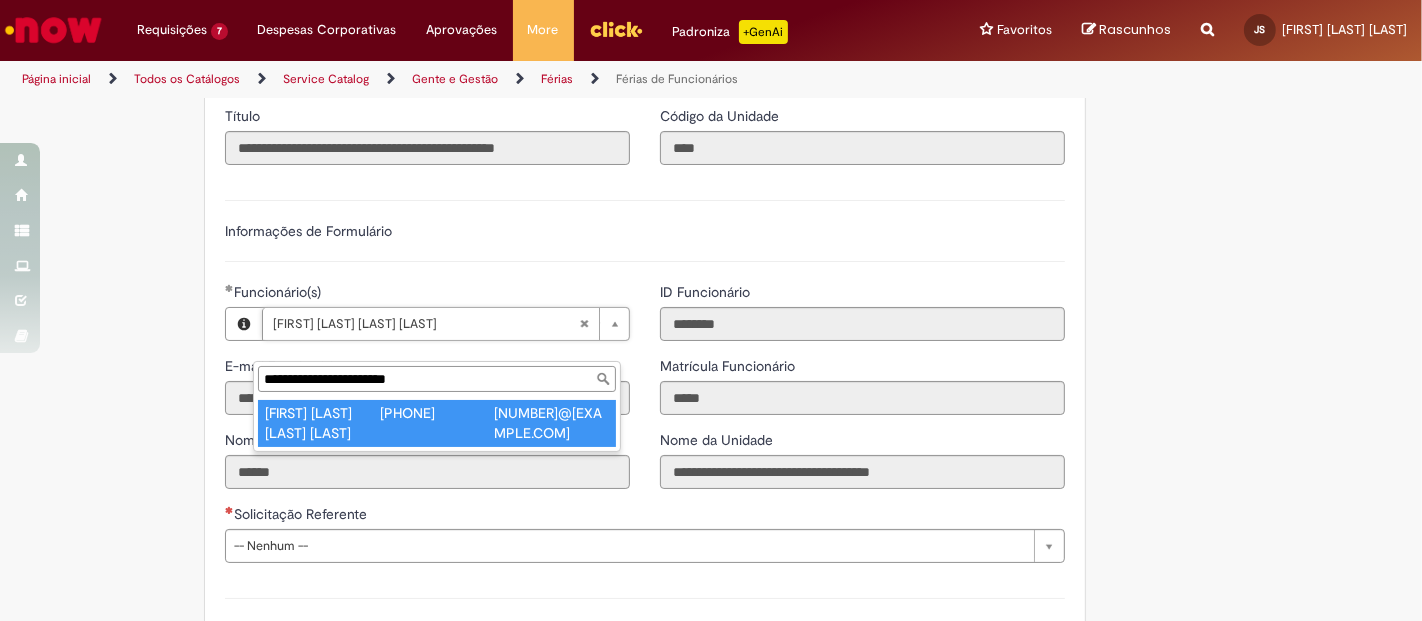 type on "**********" 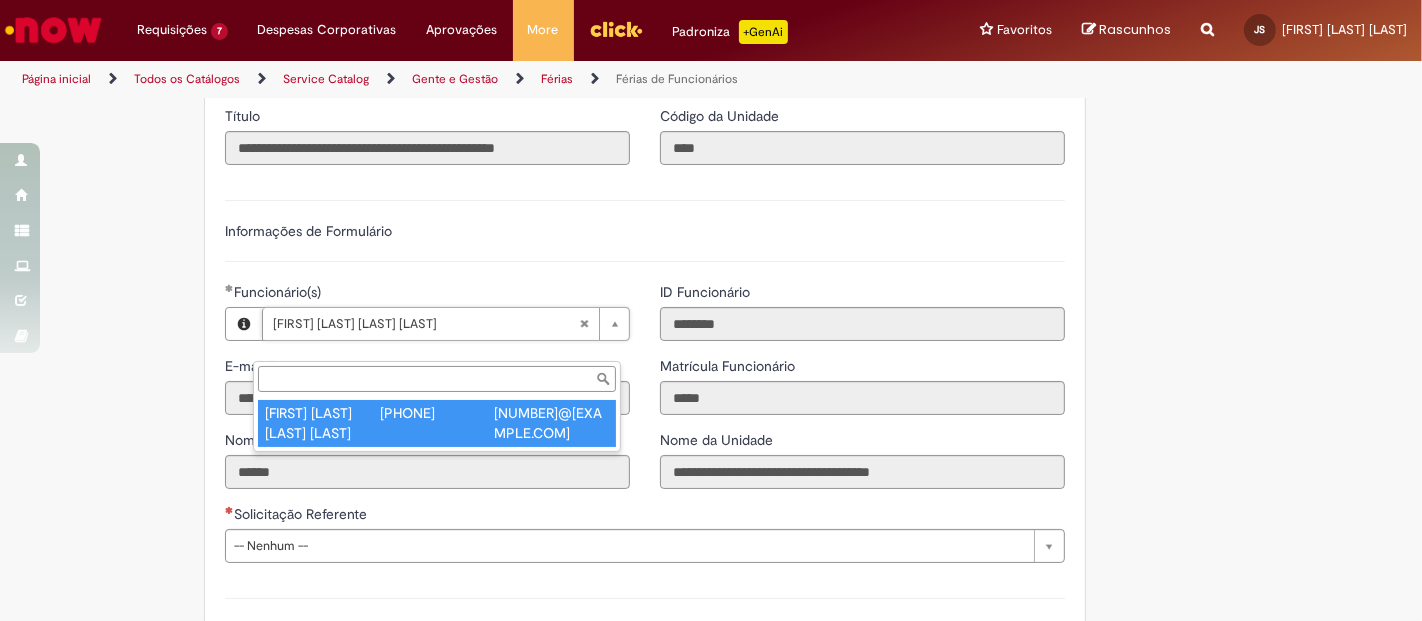 scroll, scrollTop: 0, scrollLeft: 147, axis: horizontal 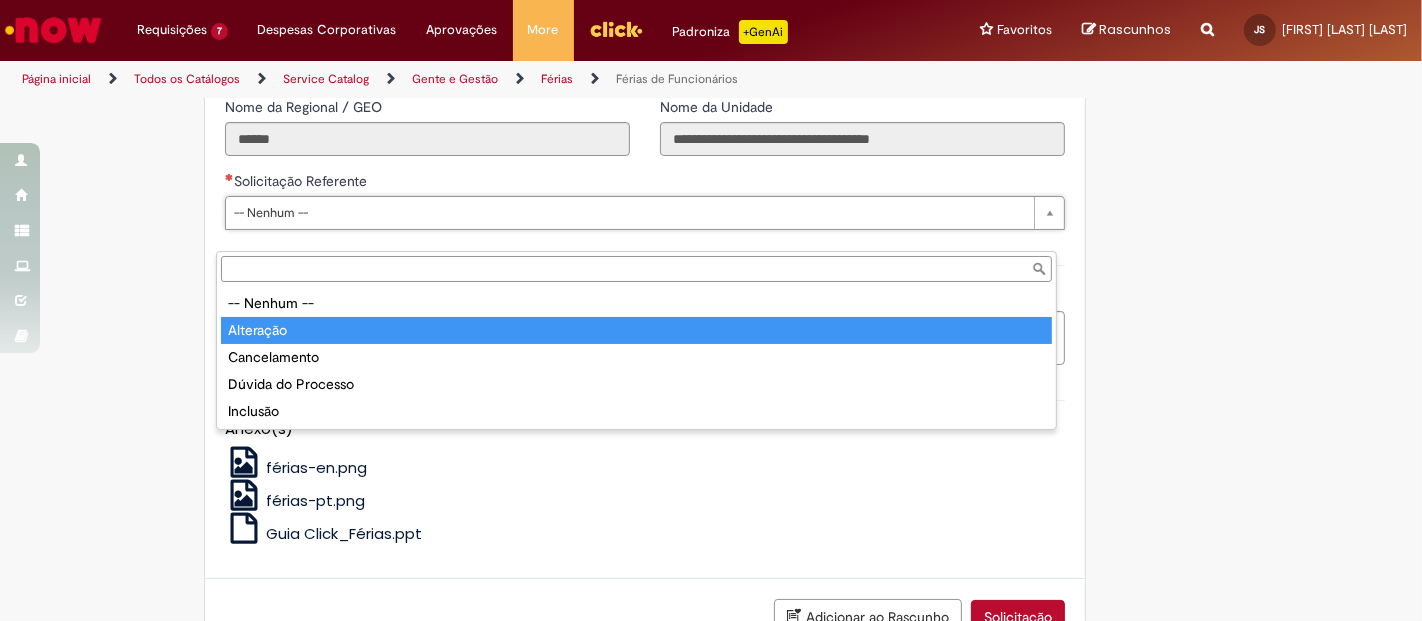 type on "*********" 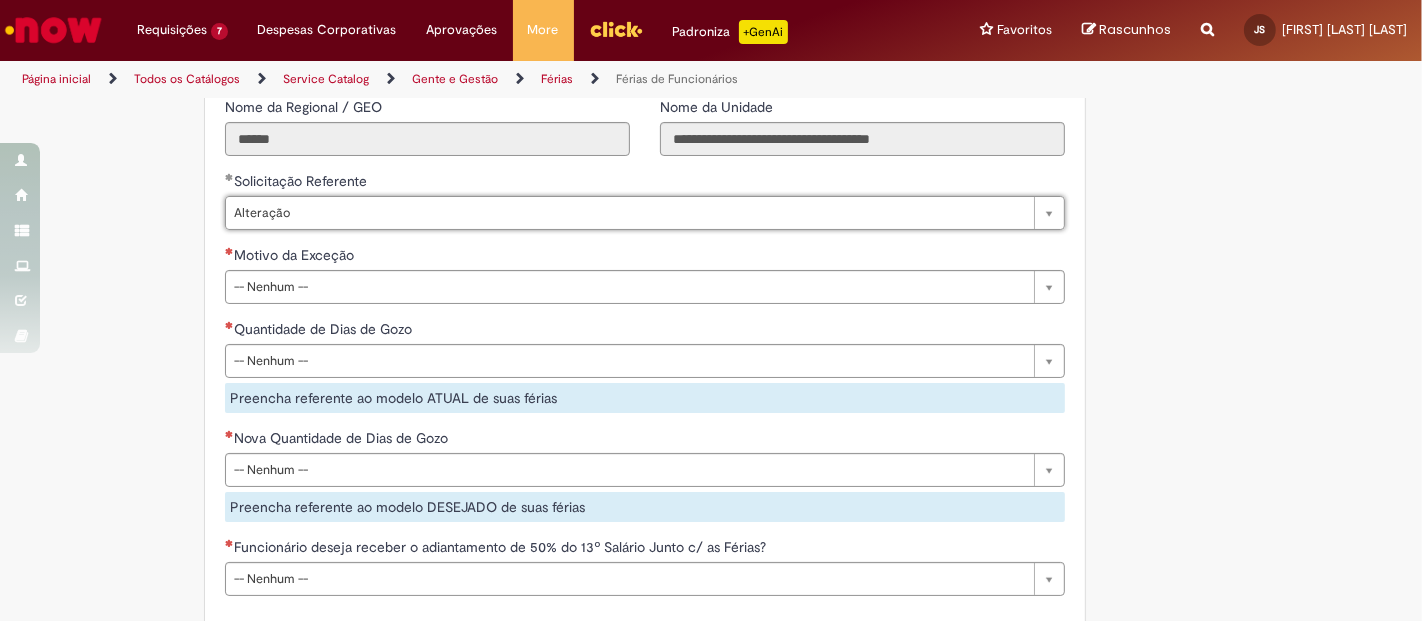 click on "Tire dúvidas com LupiAssist    +GenAI
Oi! Eu sou LupiAssist, uma Inteligência Artificial Generativa em constante aprendizado   Meu conteúdo é monitorado para trazer uma melhor experiência
Dúvidas comuns:
Só mais um instante, estou consultando nossas bases de conhecimento  e escrevendo a melhor resposta pra você!
Title
Lorem ipsum dolor sit amet    Fazer uma nova pergunta
Gerei esta resposta utilizando IA Generativa em conjunto com os nossos padrões. Em caso de divergência, os documentos oficiais prevalecerão.
Saiba mais em:
Ou ligue para:
E aí, te ajudei?
Sim, obrigado!" at bounding box center (711, -189) 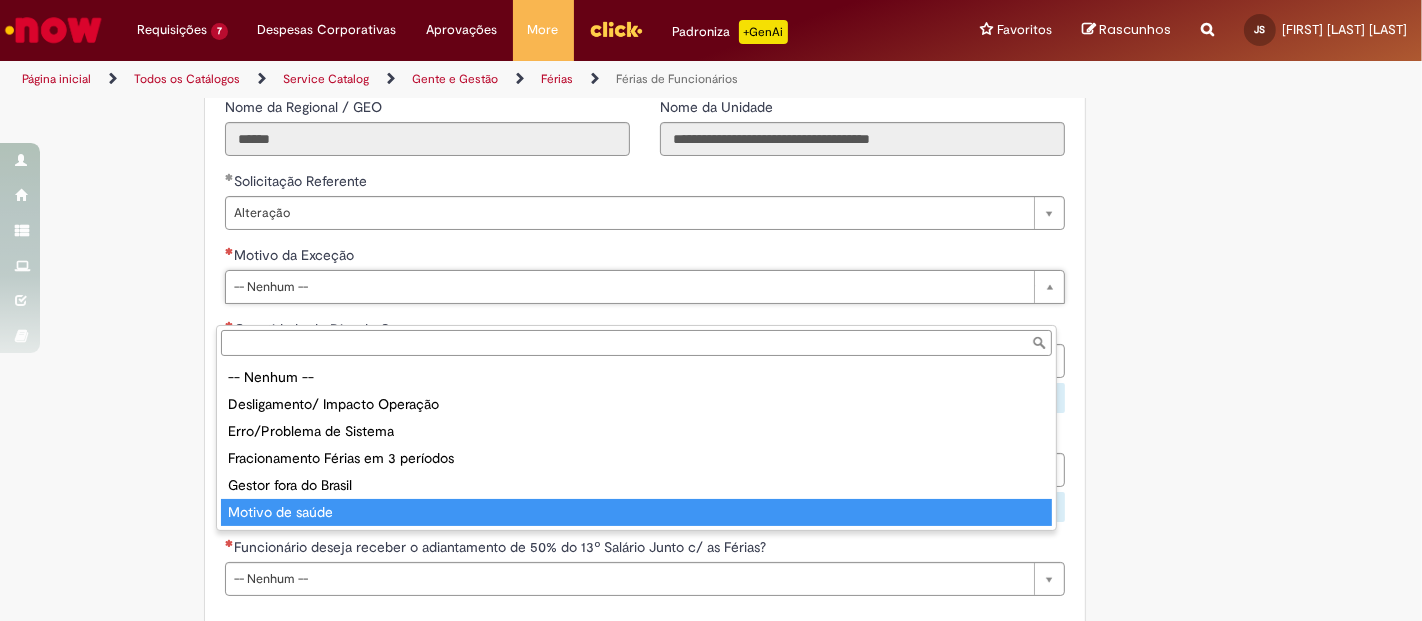 type on "**********" 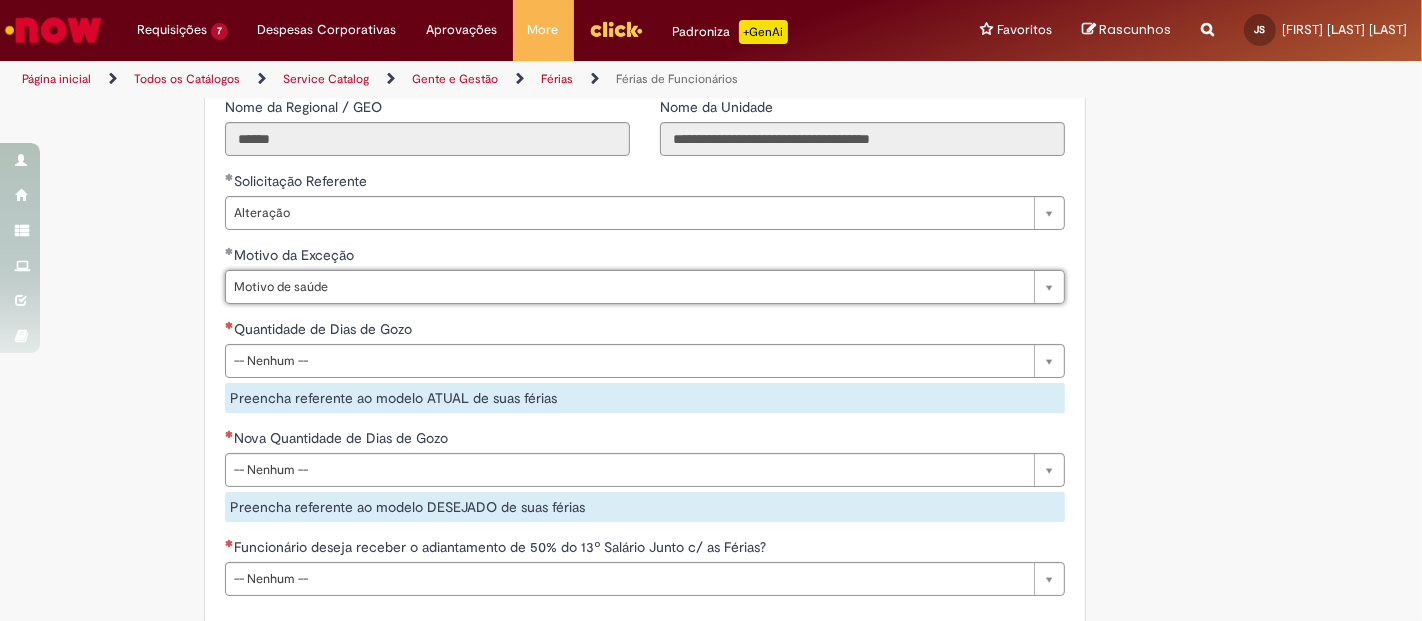 click on "Adicionar a Favoritos
Férias de Funcionários
Oferta destinada para esclarecimento de dúvidas e inclusões/exceções/cancelamentos de férias por exceções.
Utilize esta oferta:
Para ajustar, cancelar ou incluir férias com menos de 35 dias para o início;
Para fracionar suas férias em 03 períodos (se elegível);
Caso Click apresente alguma instabilidade no serviço de Férias que, mesmo após você abrir um  incidente  (e tiver evidência do número), não for corrigido por completo ou  em tempo de ajustar no próprio sistema;
> Para incluir, alterar ou cancelar Férias dentro do prazo de 35 dias de antecedência, é só acessar  Portal Click  > Você > Férias; > Para acessar a Diretriz de Férias, basta  clicar aqui
> Ficou com dúvidas sobre Férias via Termo? É só acessar a   FAQ – Fluxo de alteração de férias por exceção no Click Dúvidas Trabalhistas ." at bounding box center [711, -190] 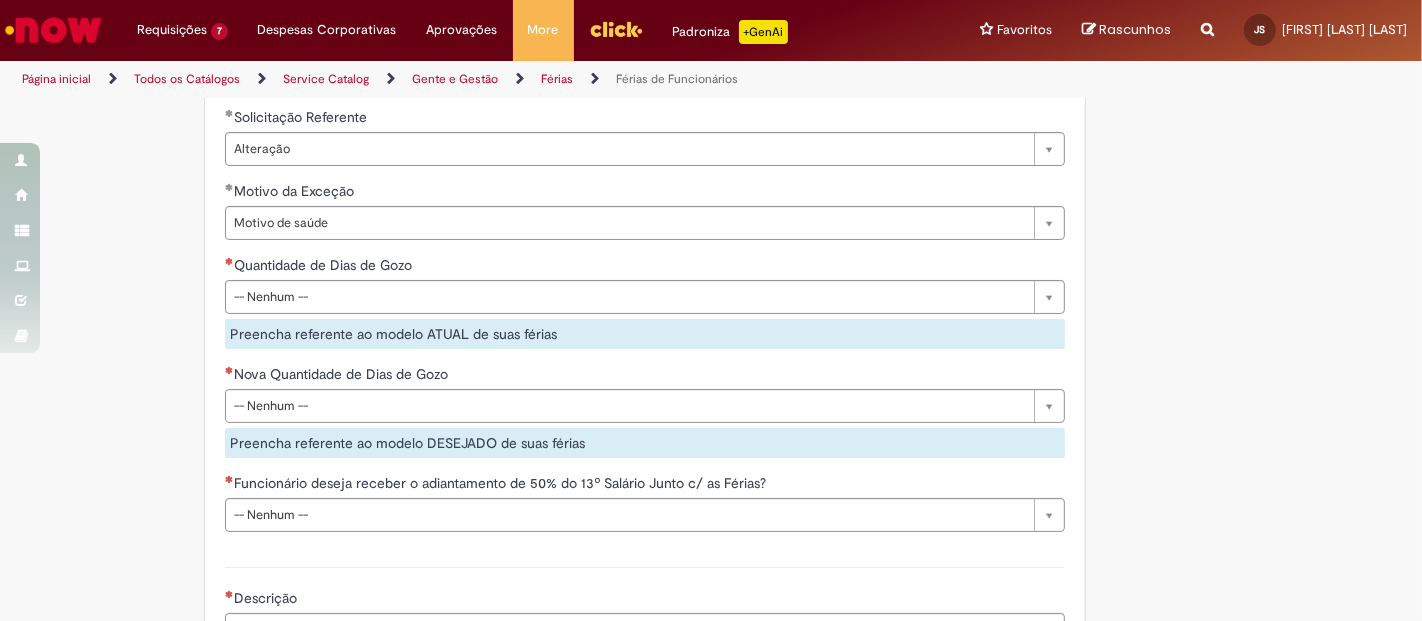 scroll, scrollTop: 1720, scrollLeft: 0, axis: vertical 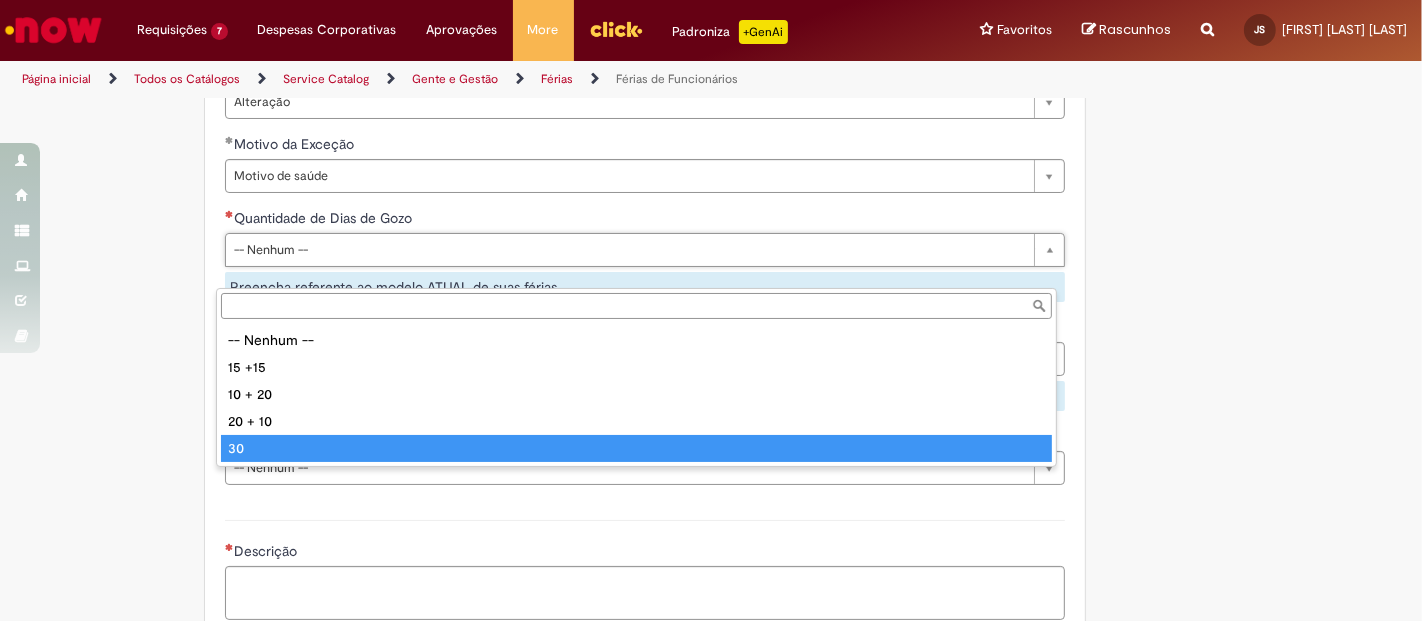 type on "**" 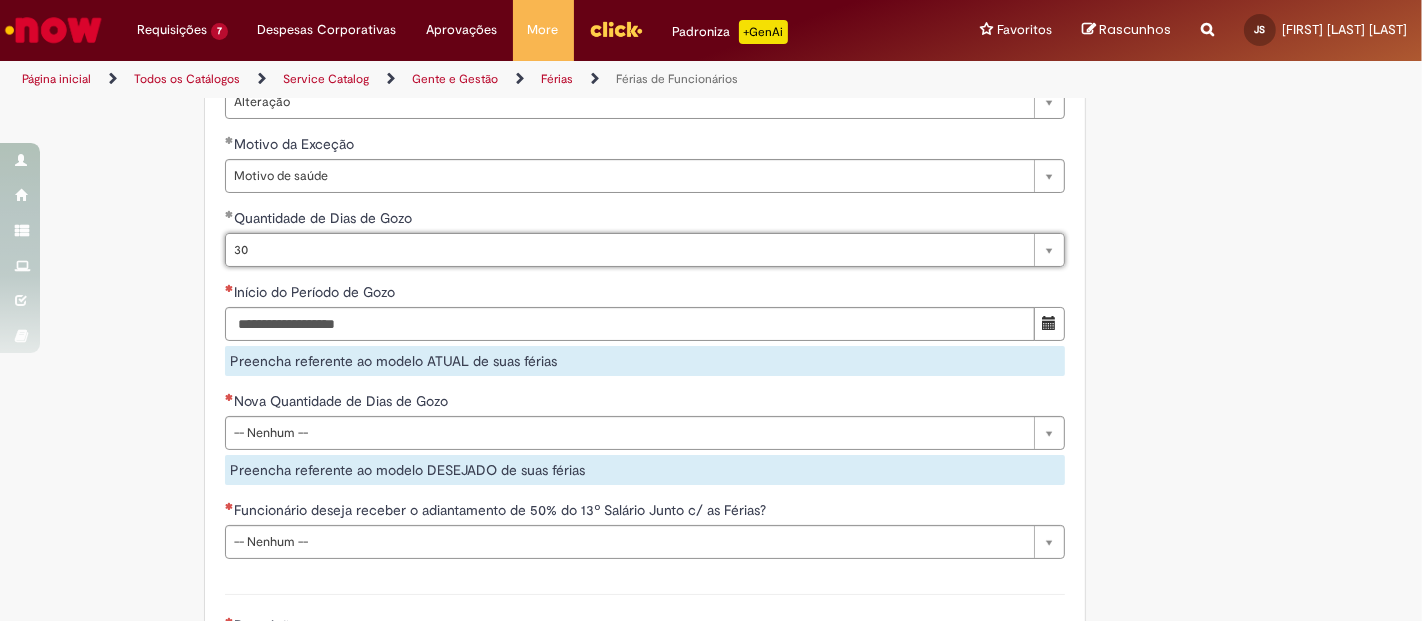 click on "Adicionar a Favoritos
Férias de Funcionários
Oferta destinada para esclarecimento de dúvidas e inclusões/exceções/cancelamentos de férias por exceções.
Utilize esta oferta:
Para ajustar, cancelar ou incluir férias com menos de 35 dias para o início;
Para fracionar suas férias em 03 períodos (se elegível);
Caso Click apresente alguma instabilidade no serviço de Férias que, mesmo após você abrir um  incidente  (e tiver evidência do número), não for corrigido por completo ou  em tempo de ajustar no próprio sistema;
> Para incluir, alterar ou cancelar Férias dentro do prazo de 35 dias de antecedência, é só acessar  Portal Click  > Você > Férias; > Para acessar a Diretriz de Férias, basta  clicar aqui
> Ficou com dúvidas sobre Férias via Termo? É só acessar a   FAQ – Fluxo de alteração de férias por exceção no Click  ou abrir chamado na oferta  ." at bounding box center (613, -264) 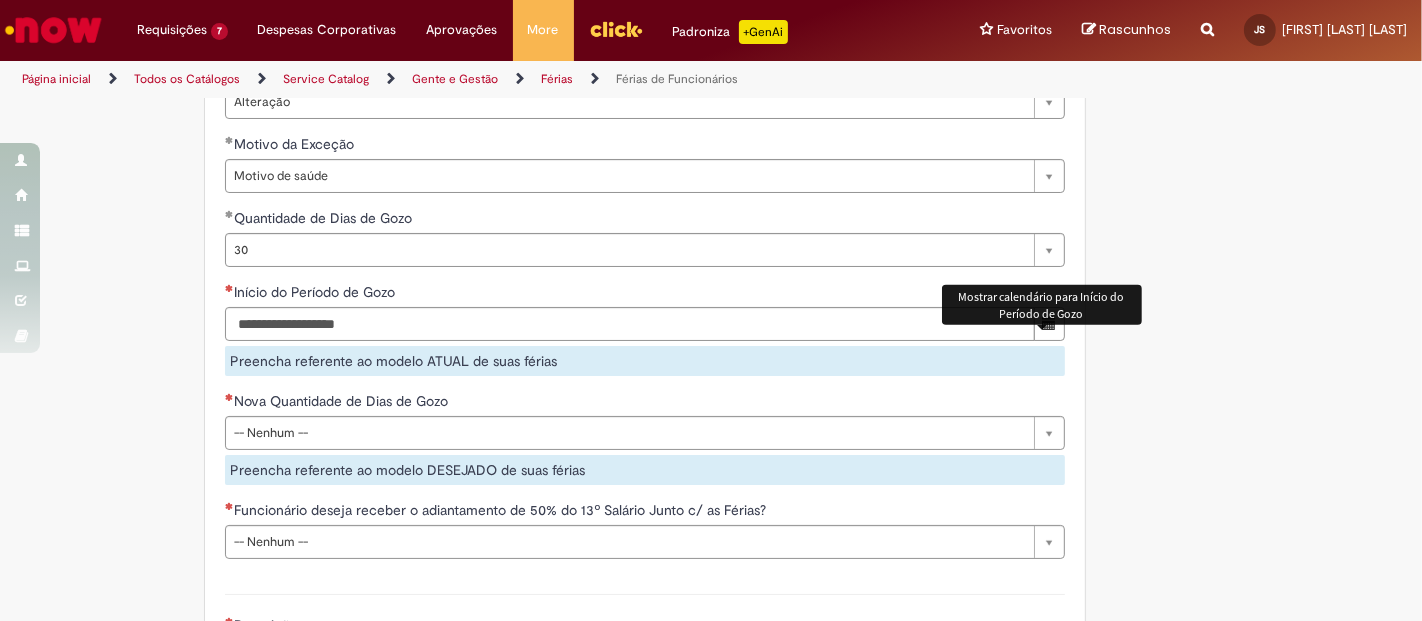 click at bounding box center [1049, 324] 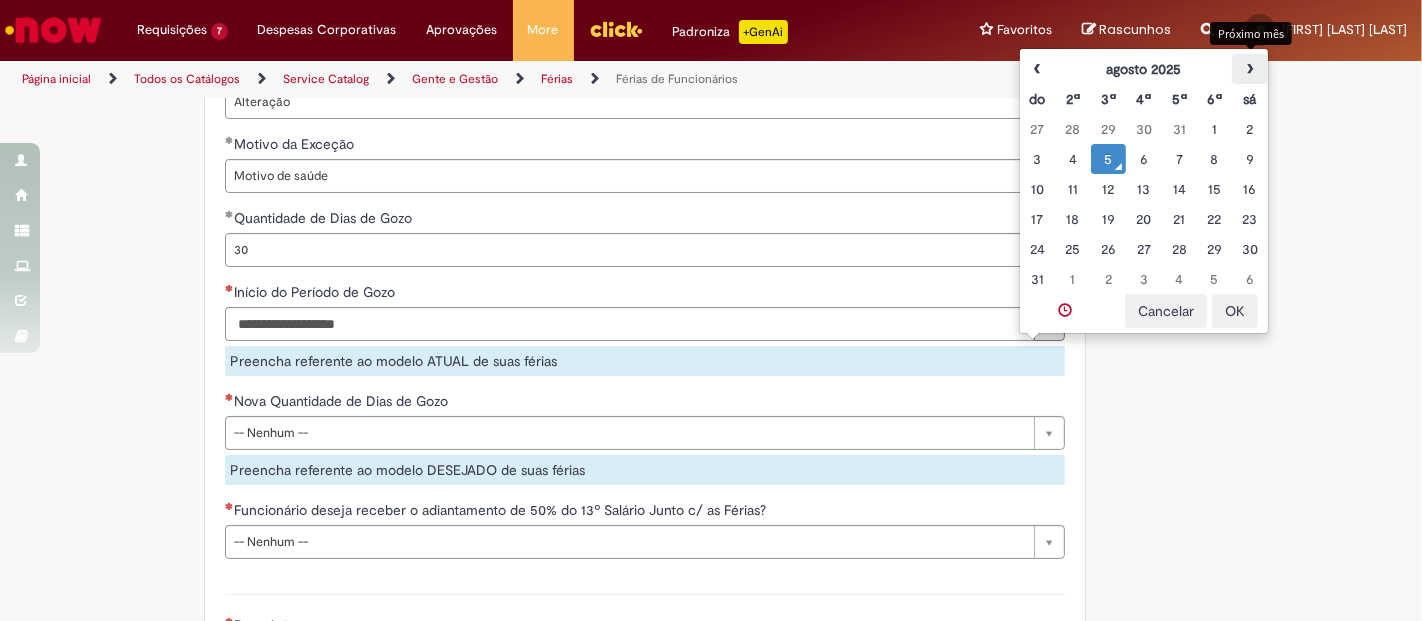 click on "›" at bounding box center [1249, 69] 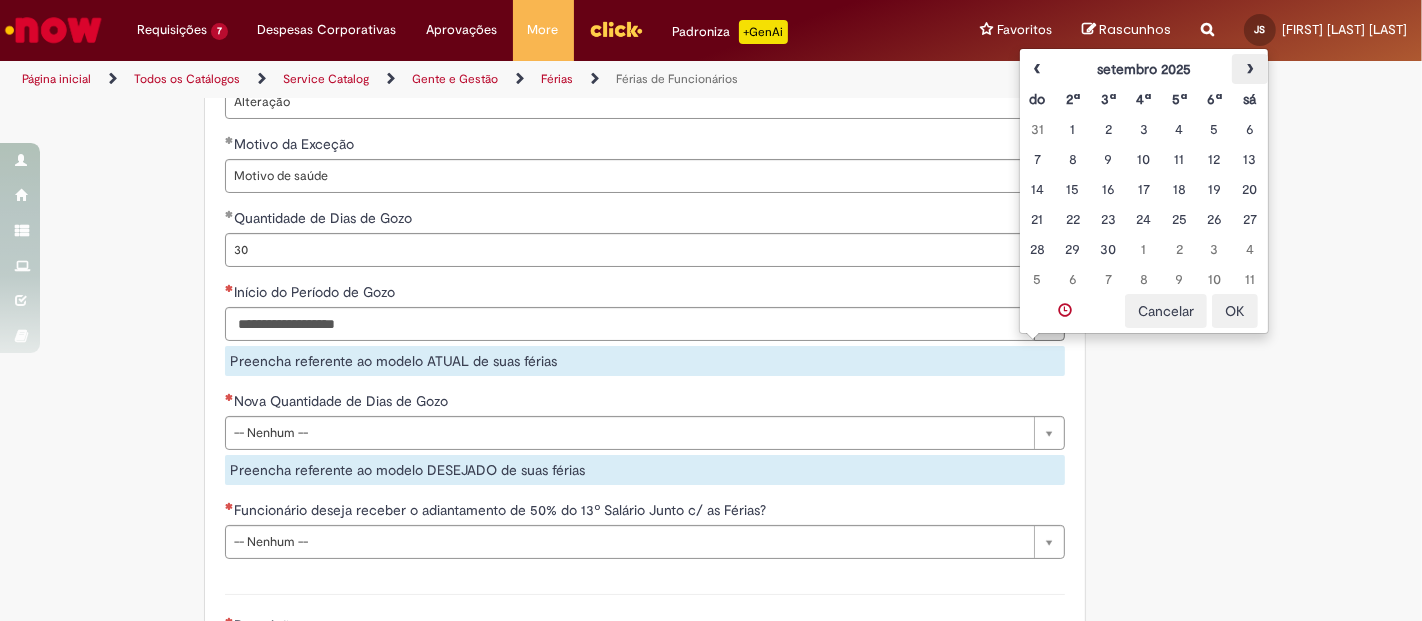 click on "›" at bounding box center (1249, 69) 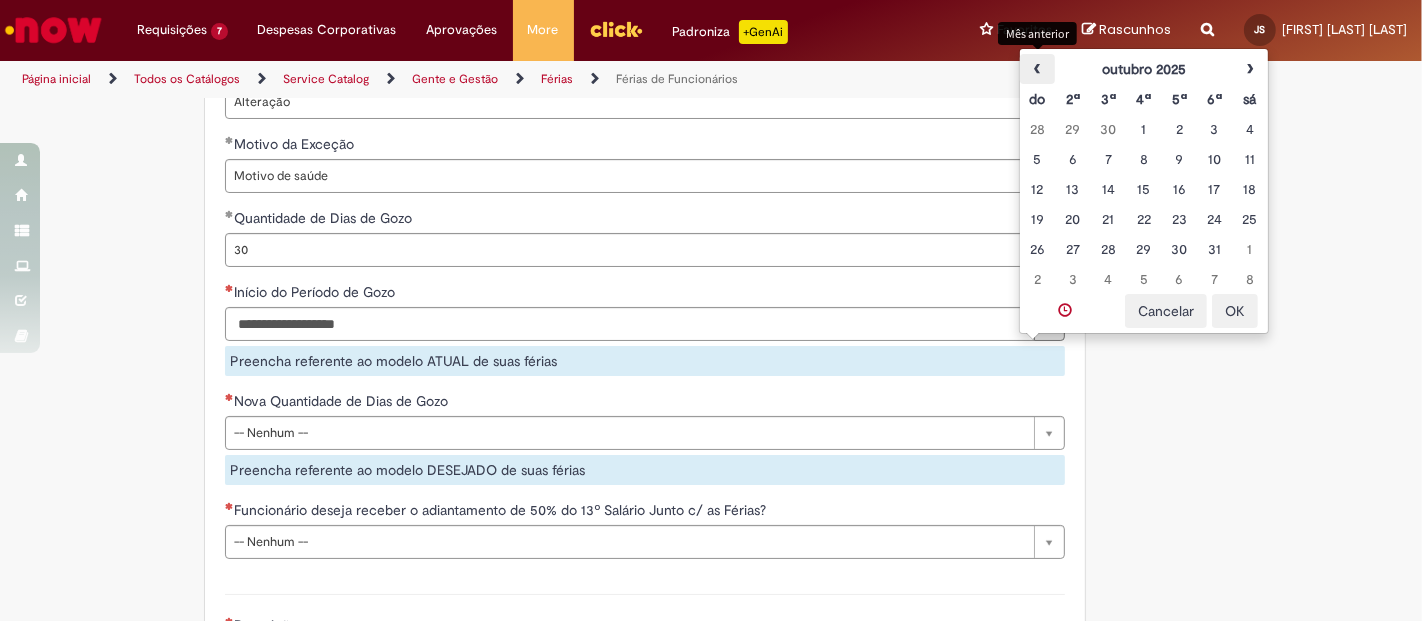 click on "‹" at bounding box center [1037, 69] 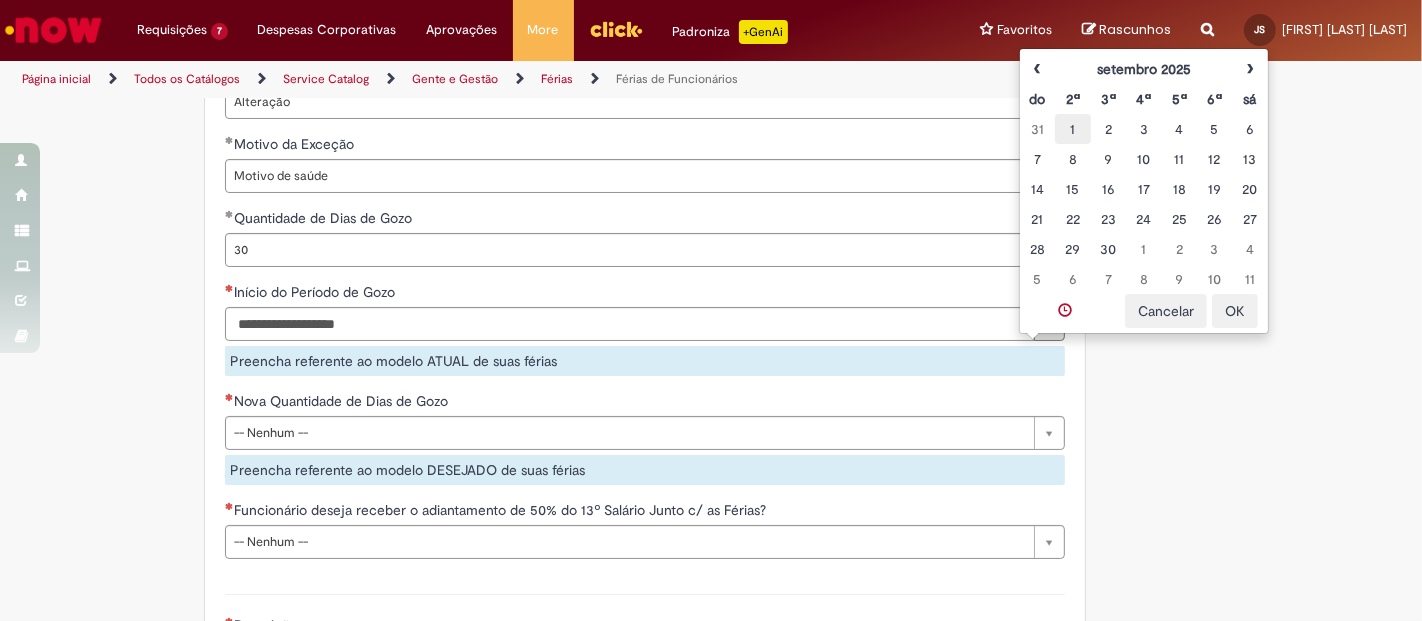 click on "1" at bounding box center [1072, 129] 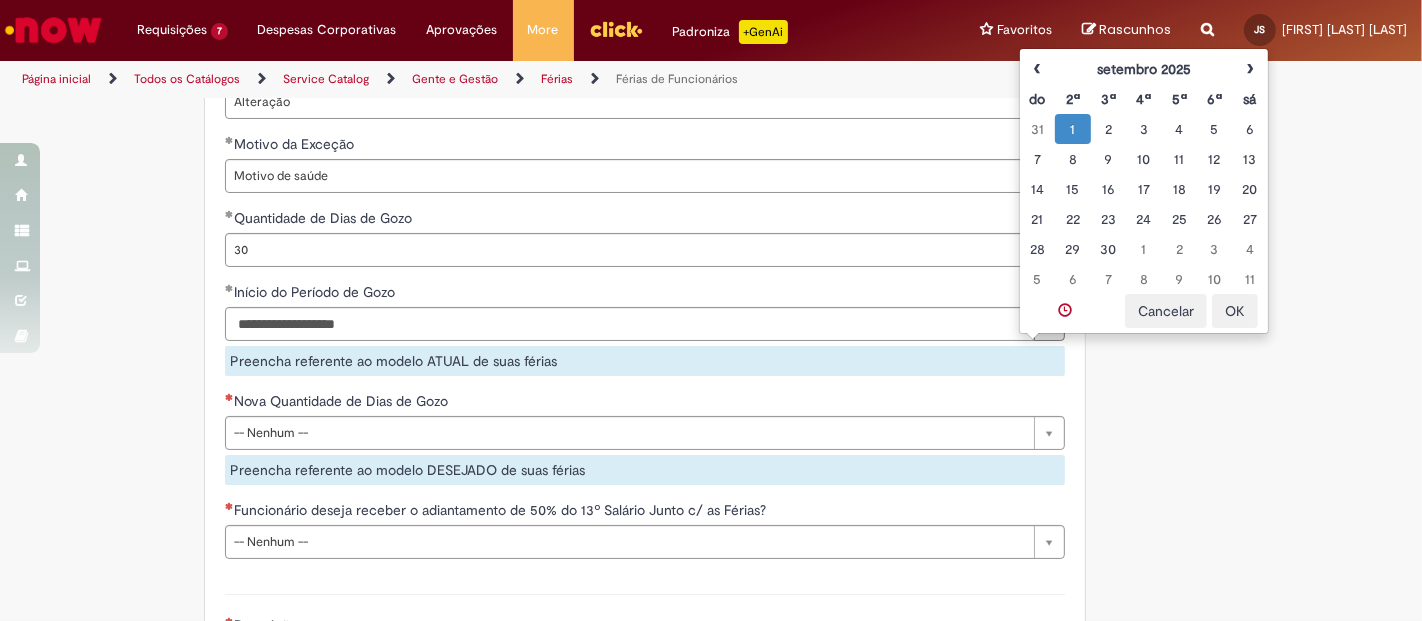 click on "Adicionar a Favoritos
Férias de Funcionários
Oferta destinada para esclarecimento de dúvidas e inclusões/exceções/cancelamentos de férias por exceções.
Utilize esta oferta:
Para ajustar, cancelar ou incluir férias com menos de 35 dias para o início;
Para fracionar suas férias em 03 períodos (se elegível);
Caso Click apresente alguma instabilidade no serviço de Férias que, mesmo após você abrir um  incidente  (e tiver evidência do número), não for corrigido por completo ou  em tempo de ajustar no próprio sistema;
> Para incluir, alterar ou cancelar Férias dentro do prazo de 35 dias de antecedência, é só acessar  Portal Click  > Você > Férias; > Para acessar a Diretriz de Férias, basta  clicar aqui
> Ficou com dúvidas sobre Férias via Termo? É só acessar a   FAQ – Fluxo de alteração de férias por exceção no Click Dúvidas Trabalhistas ." at bounding box center [711, -264] 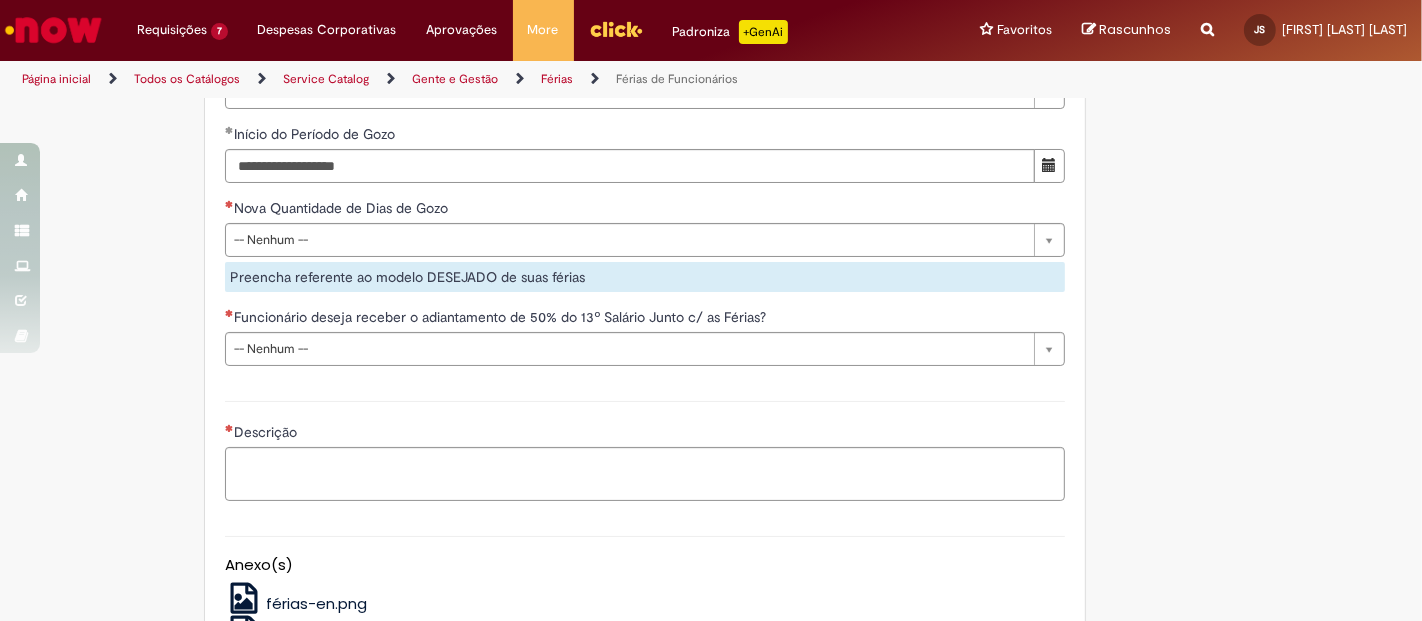 scroll, scrollTop: 1831, scrollLeft: 0, axis: vertical 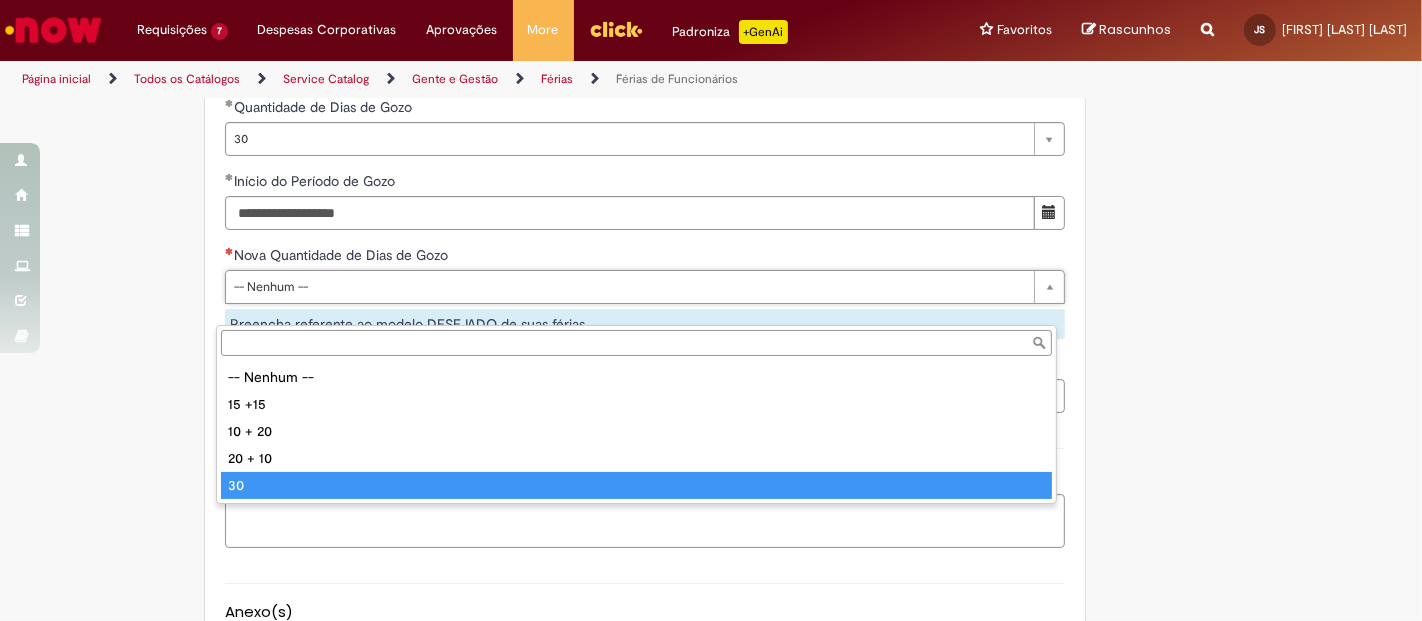 type on "**" 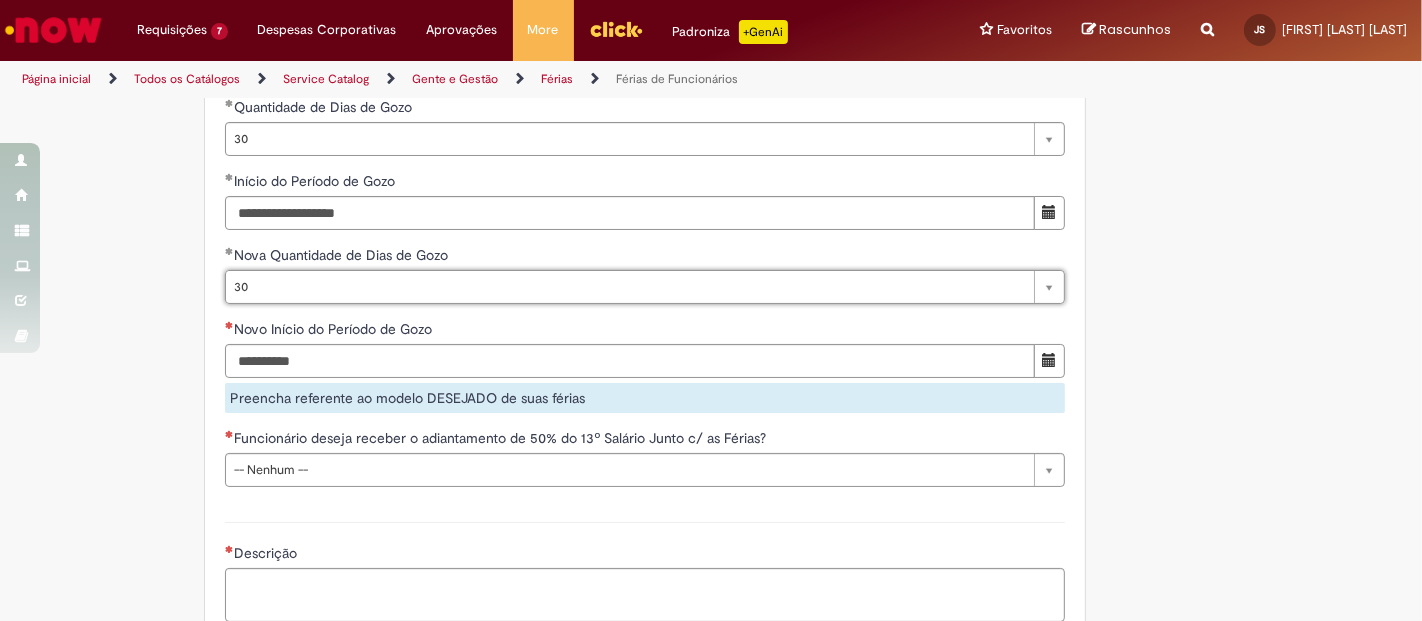 click on "Adicionar a Favoritos
Férias de Funcionários
Oferta destinada para esclarecimento de dúvidas e inclusões/exceções/cancelamentos de férias por exceções.
Utilize esta oferta:
Para ajustar, cancelar ou incluir férias com menos de 35 dias para o início;
Para fracionar suas férias em 03 períodos (se elegível);
Caso Click apresente alguma instabilidade no serviço de Férias que, mesmo após você abrir um  incidente  (e tiver evidência do número), não for corrigido por completo ou  em tempo de ajustar no próprio sistema;
> Para incluir, alterar ou cancelar Férias dentro do prazo de 35 dias de antecedência, é só acessar  Portal Click  > Você > Férias; > Para acessar a Diretriz de Férias, basta  clicar aqui
> Ficou com dúvidas sobre Férias via Termo? É só acessar a   FAQ – Fluxo de alteração de férias por exceção no Click Dúvidas Trabalhistas ." at bounding box center [711, -355] 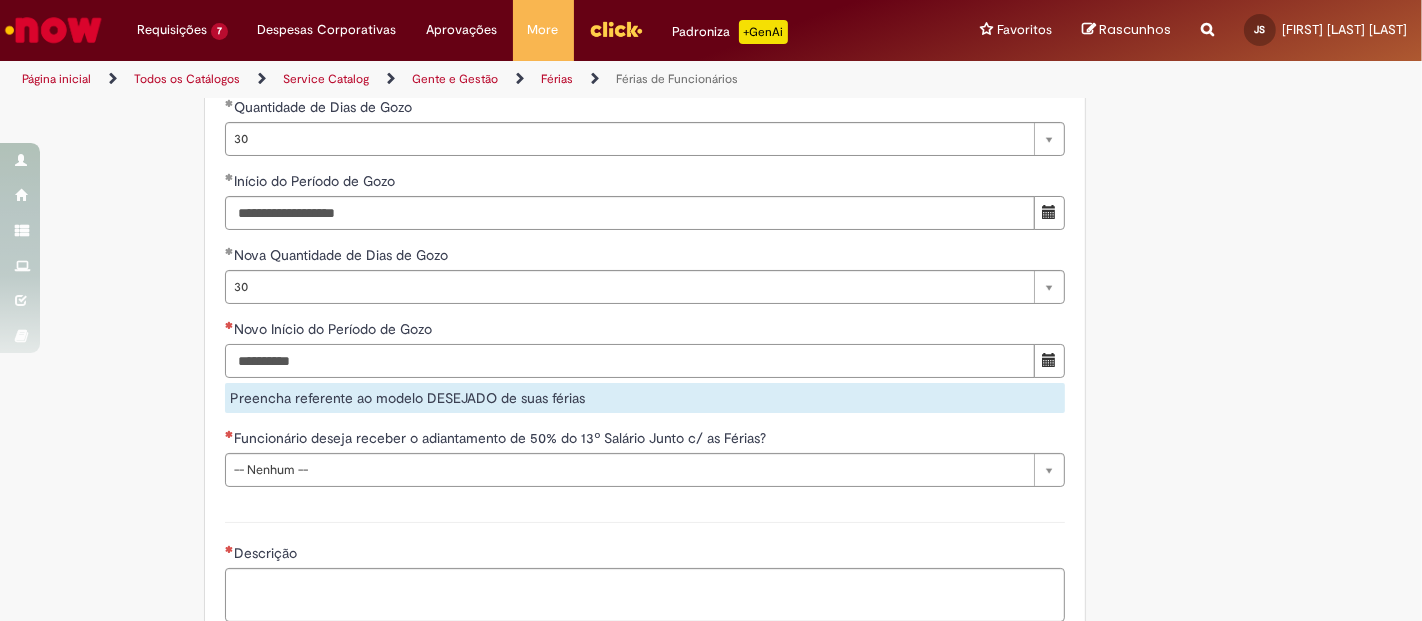 click on "Novo Início do Período de Gozo" at bounding box center (630, 361) 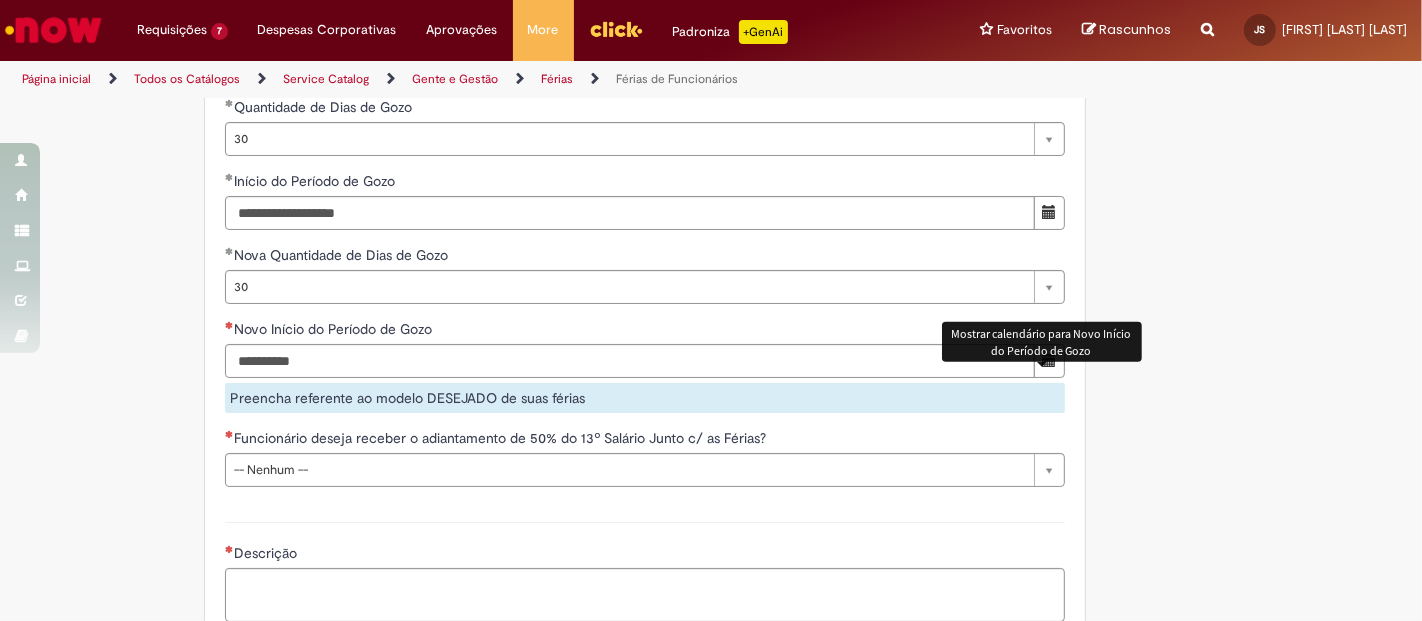 click at bounding box center (1049, 360) 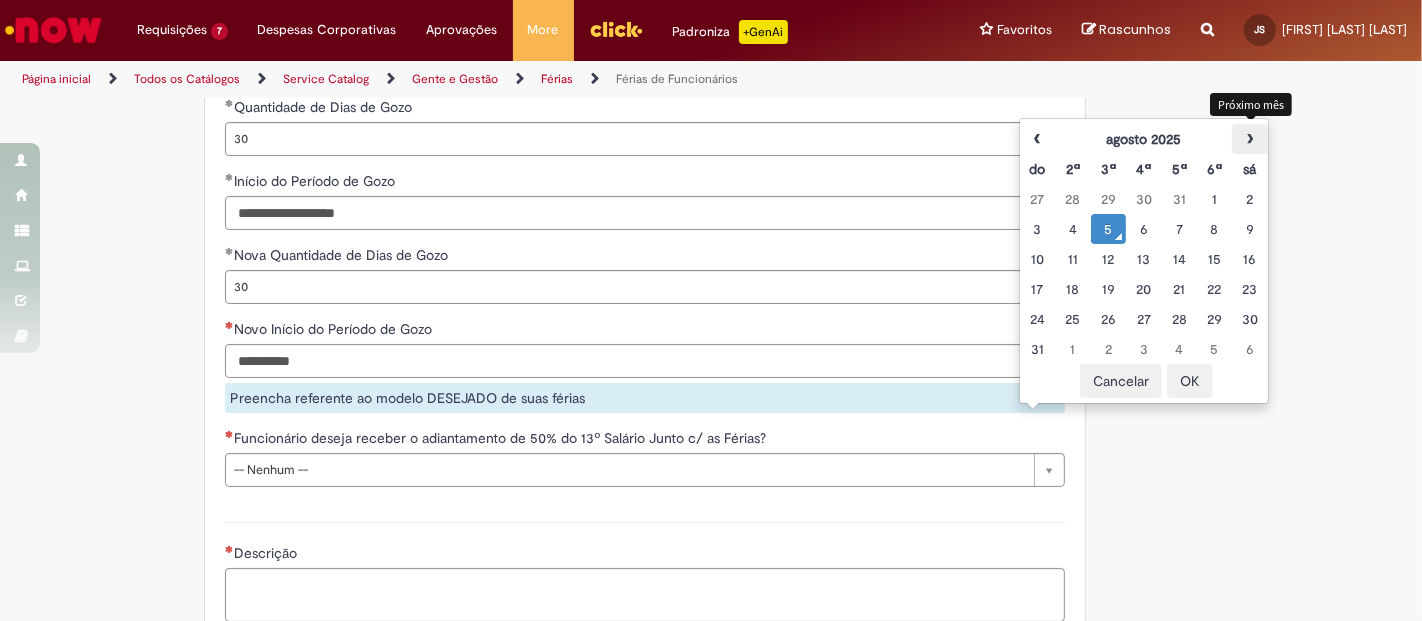 click on "›" at bounding box center [1249, 139] 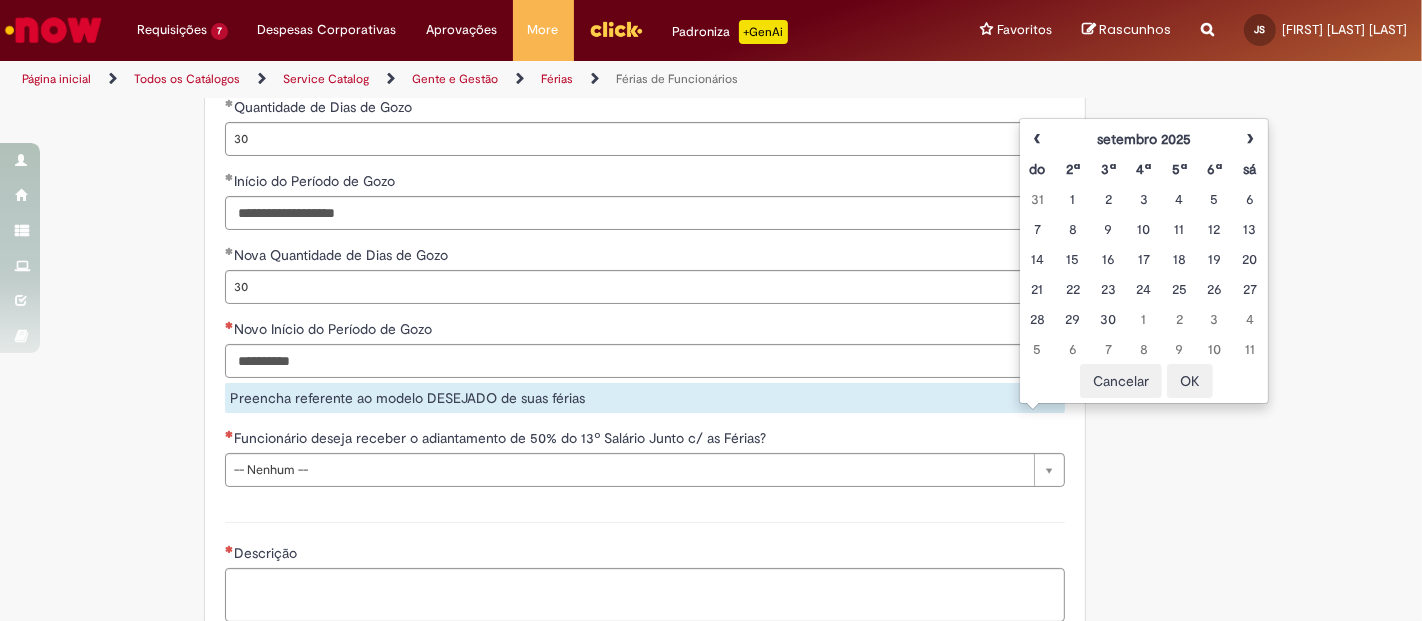 click on "Adicionar a Favoritos
Férias de Funcionários
Oferta destinada para esclarecimento de dúvidas e inclusões/exceções/cancelamentos de férias por exceções.
Utilize esta oferta:
Para ajustar, cancelar ou incluir férias com menos de 35 dias para o início;
Para fracionar suas férias em 03 períodos (se elegível);
Caso Click apresente alguma instabilidade no serviço de Férias que, mesmo após você abrir um  incidente  (e tiver evidência do número), não for corrigido por completo ou  em tempo de ajustar no próprio sistema;
> Para incluir, alterar ou cancelar Férias dentro do prazo de 35 dias de antecedência, é só acessar  Portal Click  > Você > Férias; > Para acessar a Diretriz de Férias, basta  clicar aqui
> Ficou com dúvidas sobre Férias via Termo? É só acessar a   FAQ – Fluxo de alteração de férias por exceção no Click Dúvidas Trabalhistas ." at bounding box center [711, -355] 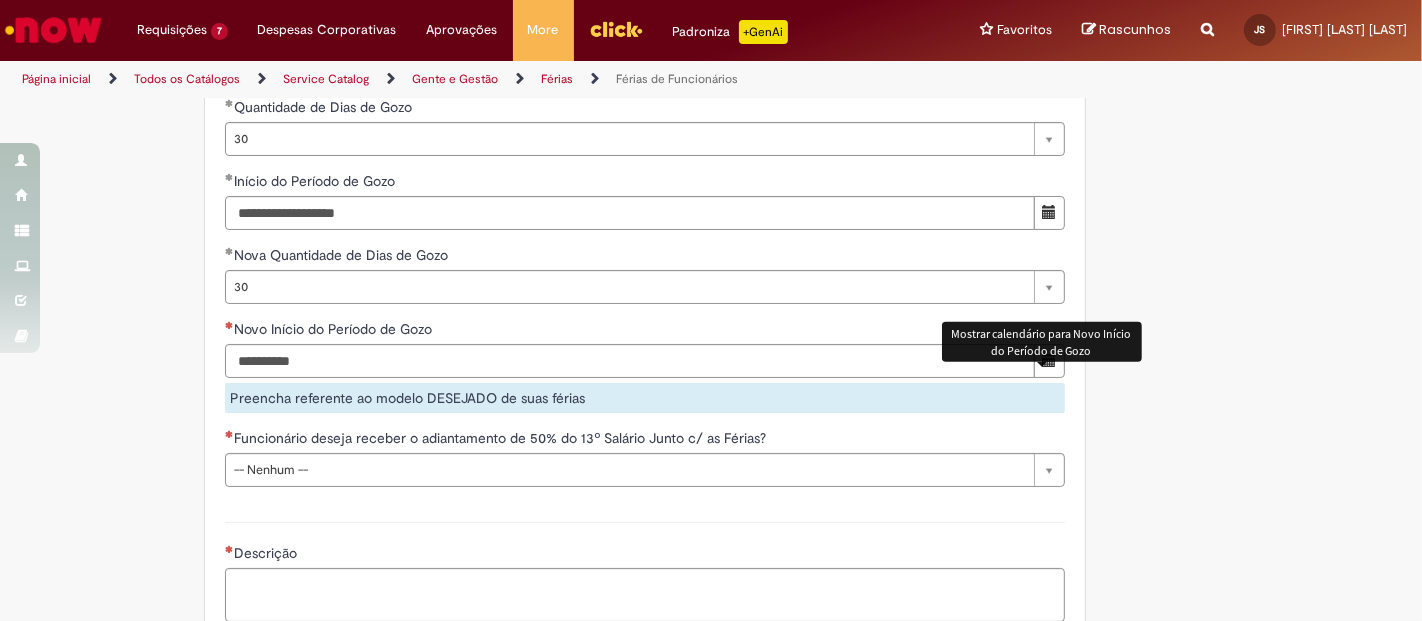 click at bounding box center (1049, 360) 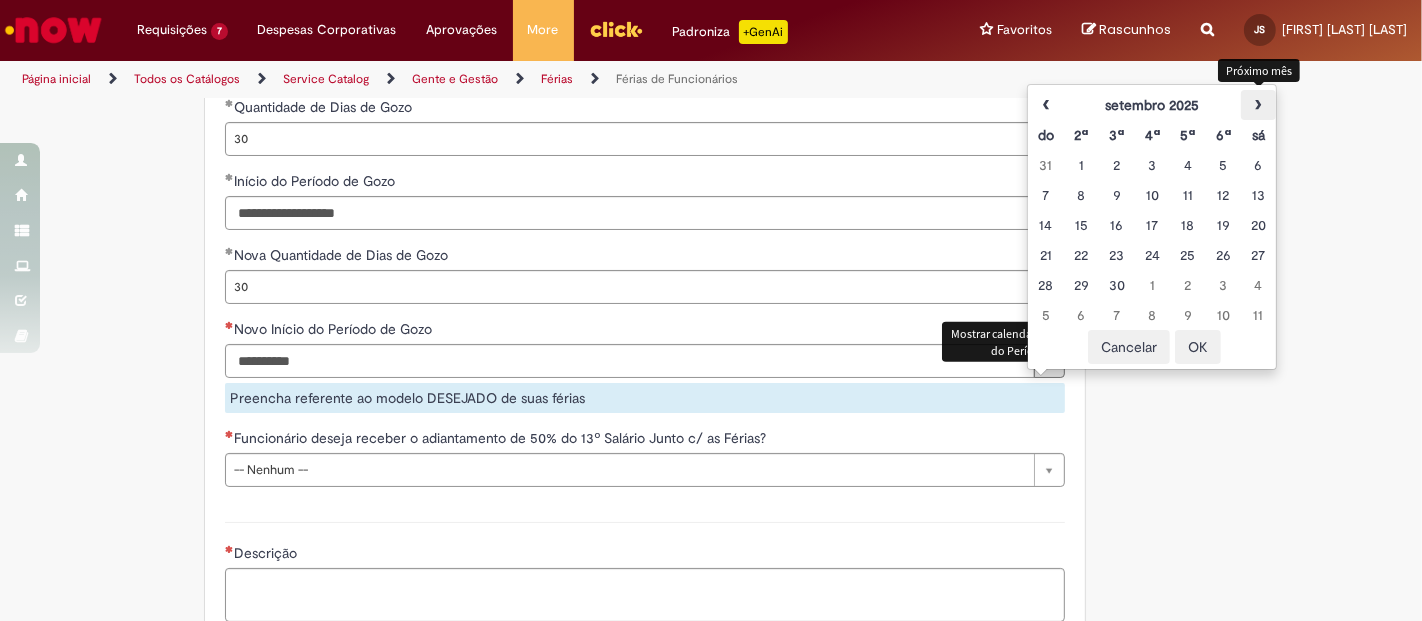 click on "›" at bounding box center [1258, 105] 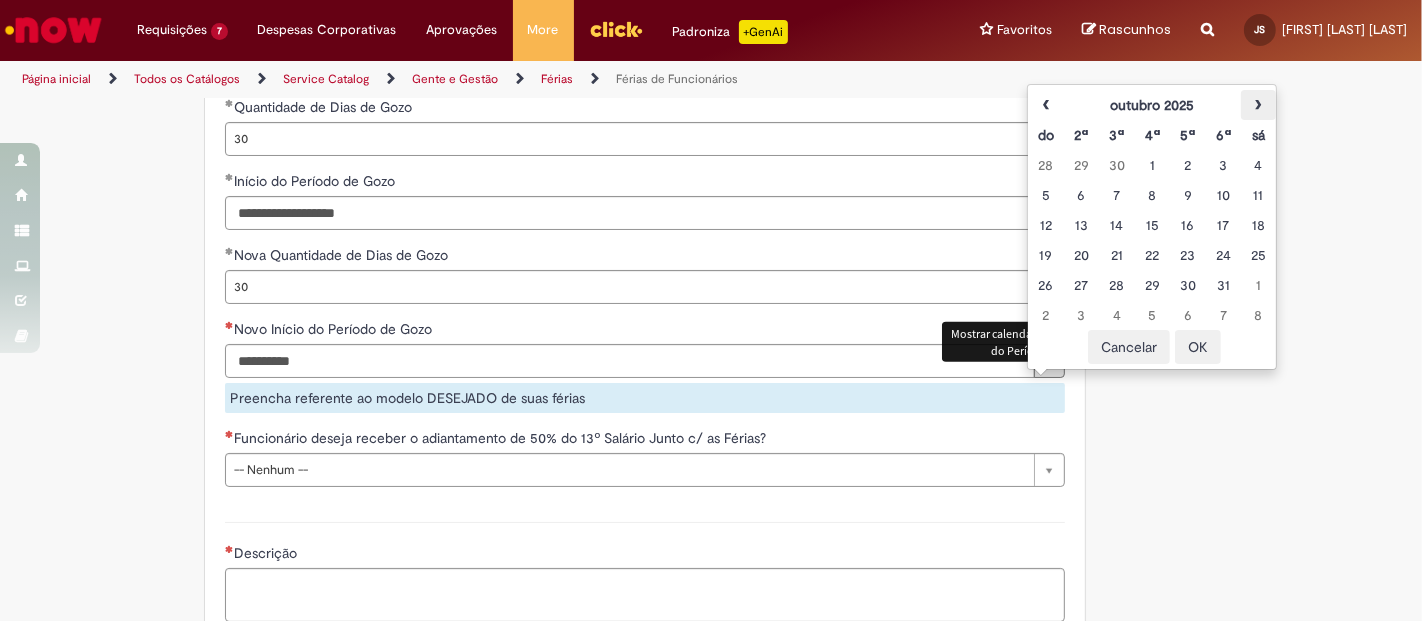click on "›" at bounding box center (1258, 105) 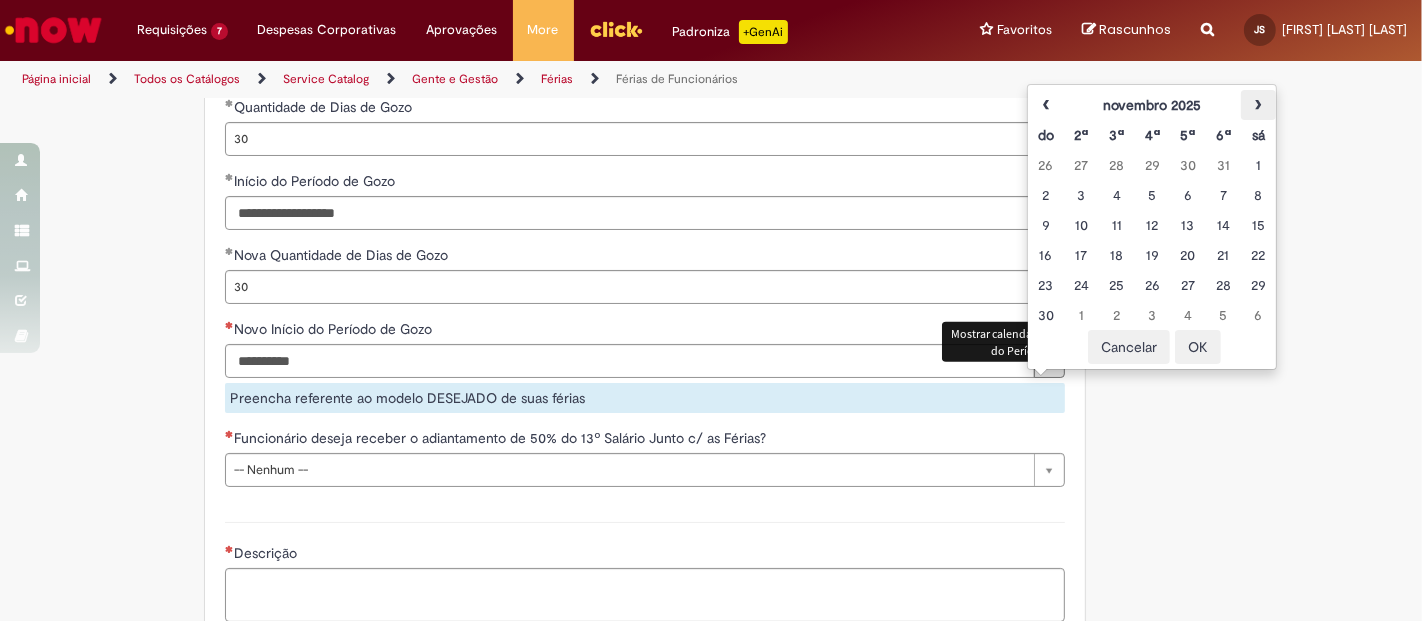 click on "›" at bounding box center (1258, 105) 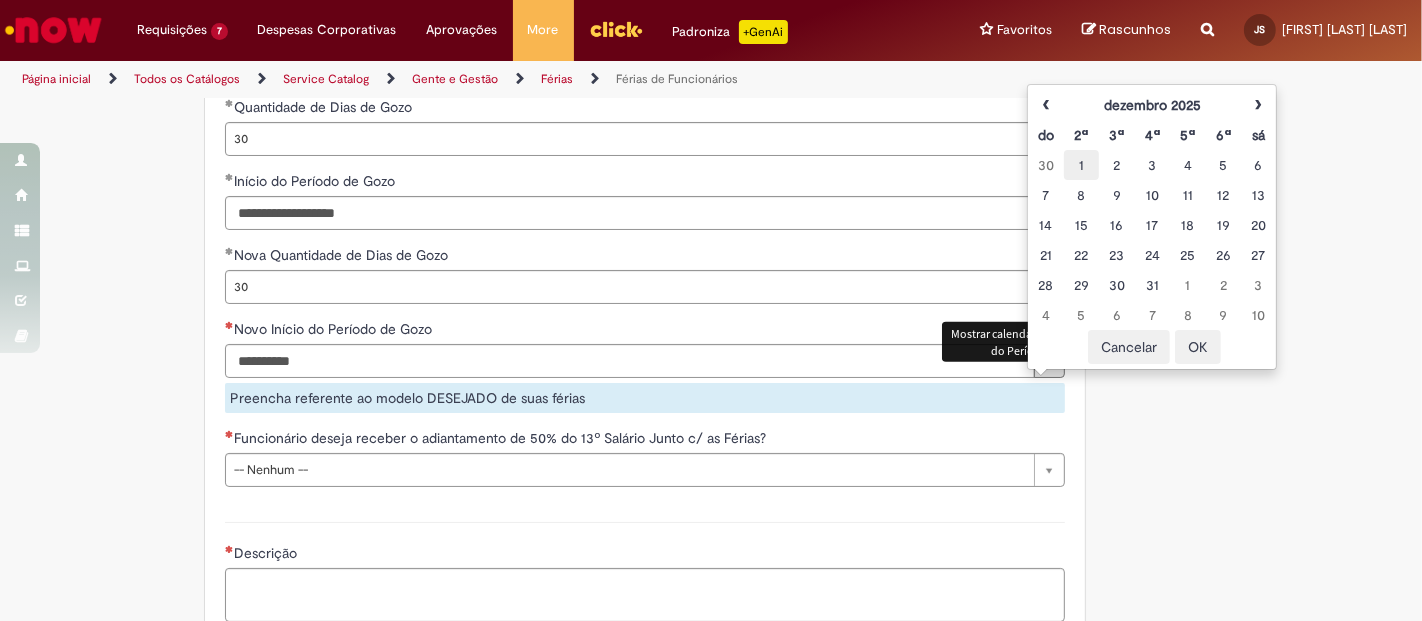 click on "1" at bounding box center [1081, 165] 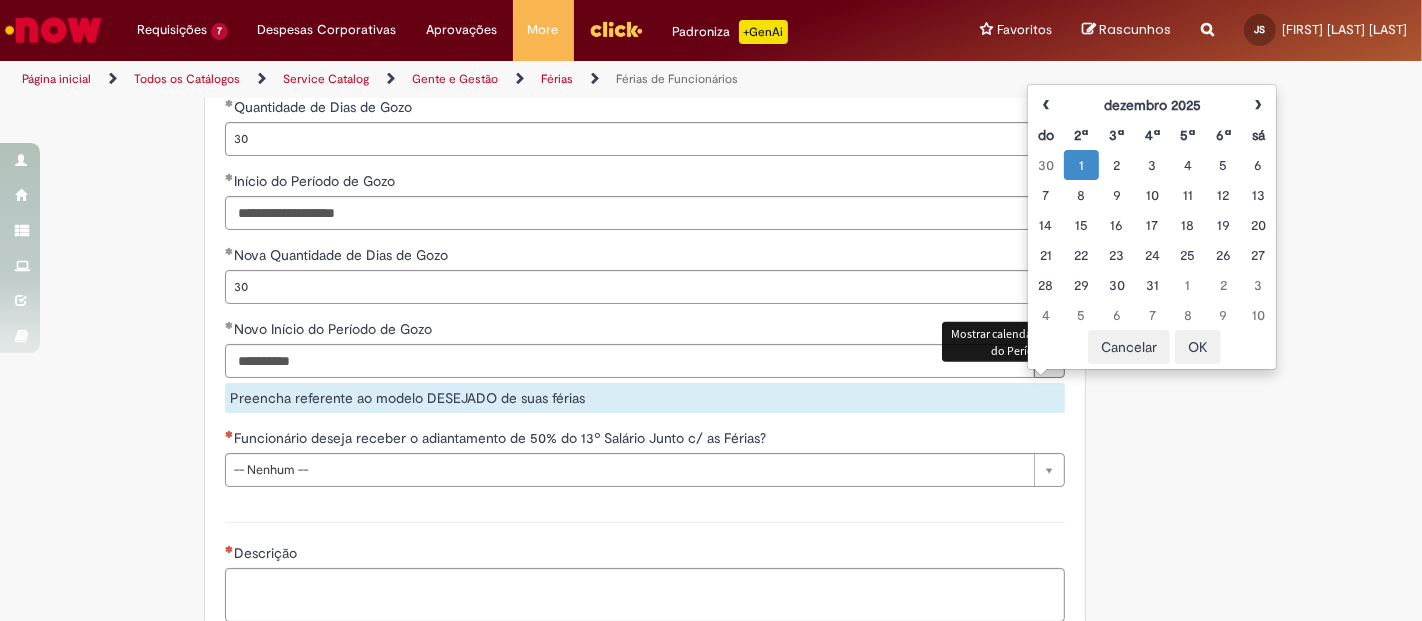 click on "Adicionar a Favoritos
Férias de Funcionários
Oferta destinada para esclarecimento de dúvidas e inclusões/exceções/cancelamentos de férias por exceções.
Utilize esta oferta:
Para ajustar, cancelar ou incluir férias com menos de 35 dias para o início;
Para fracionar suas férias em 03 períodos (se elegível);
Caso Click apresente alguma instabilidade no serviço de Férias que, mesmo após você abrir um  incidente  (e tiver evidência do número), não for corrigido por completo ou  em tempo de ajustar no próprio sistema;
> Para incluir, alterar ou cancelar Férias dentro do prazo de 35 dias de antecedência, é só acessar  Portal Click  > Você > Férias; > Para acessar a Diretriz de Férias, basta  clicar aqui
> Ficou com dúvidas sobre Férias via Termo? É só acessar a   FAQ – Fluxo de alteração de férias por exceção no Click Dúvidas Trabalhistas ." at bounding box center (711, -355) 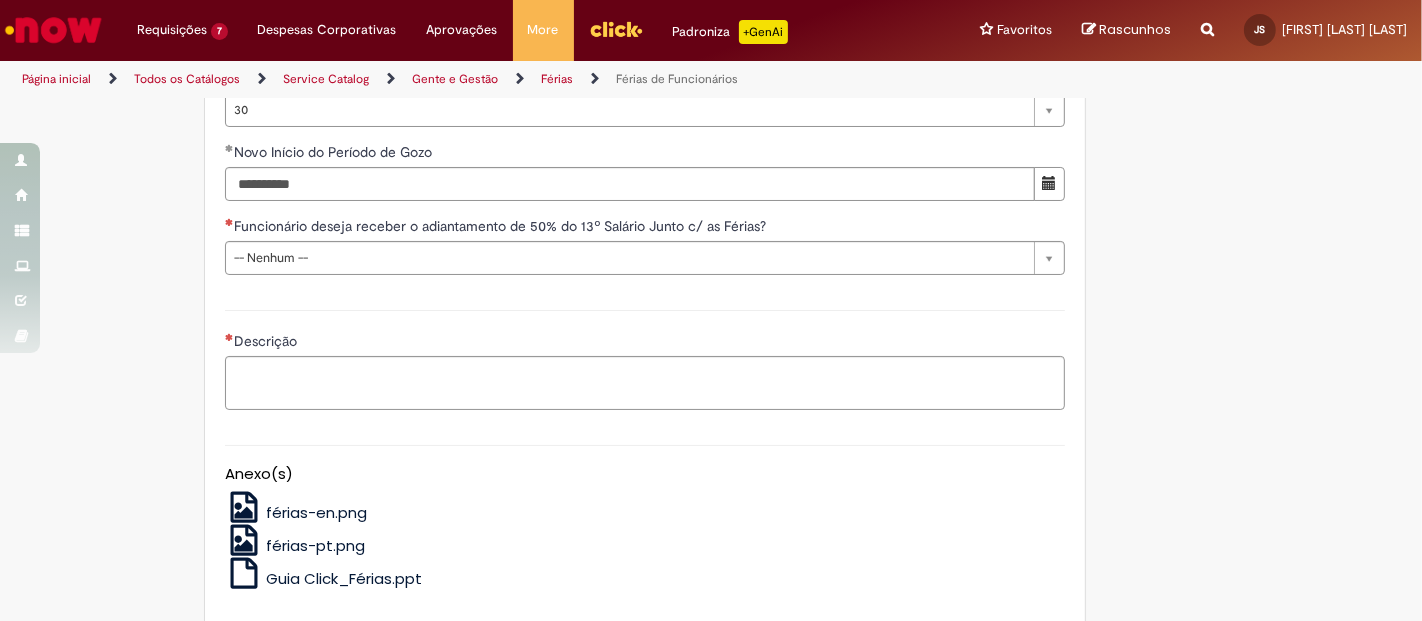 scroll, scrollTop: 2054, scrollLeft: 0, axis: vertical 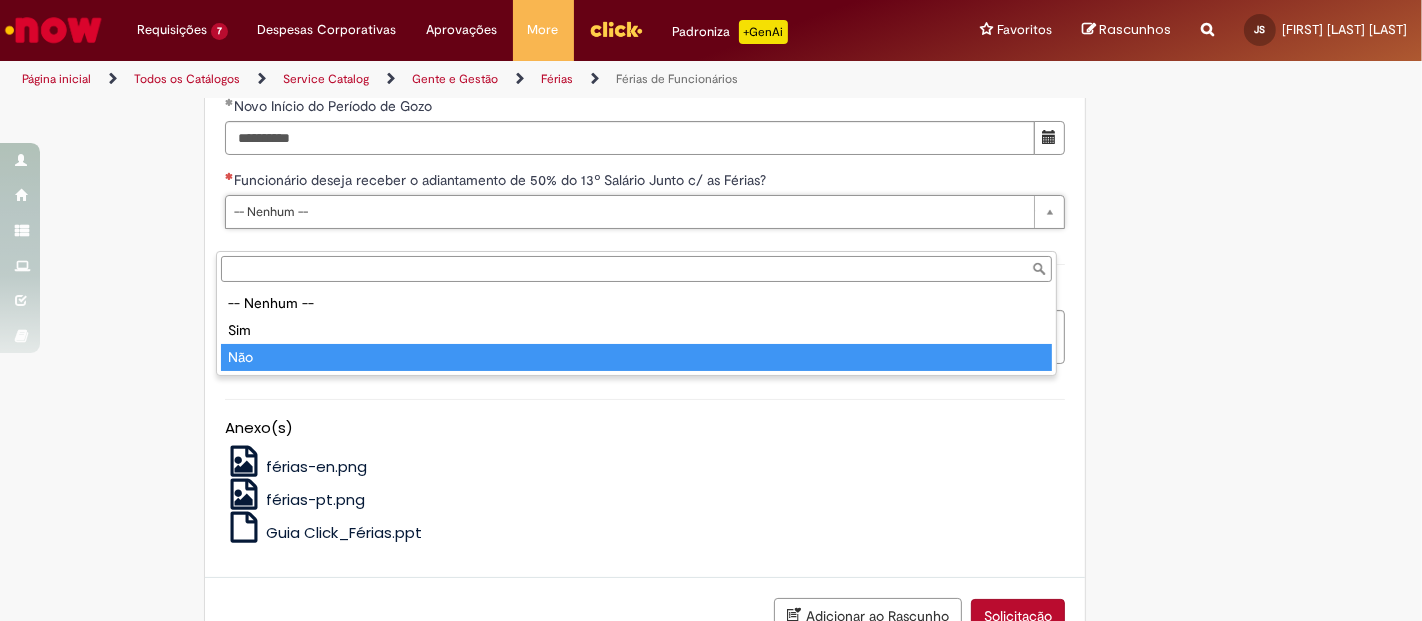 type on "***" 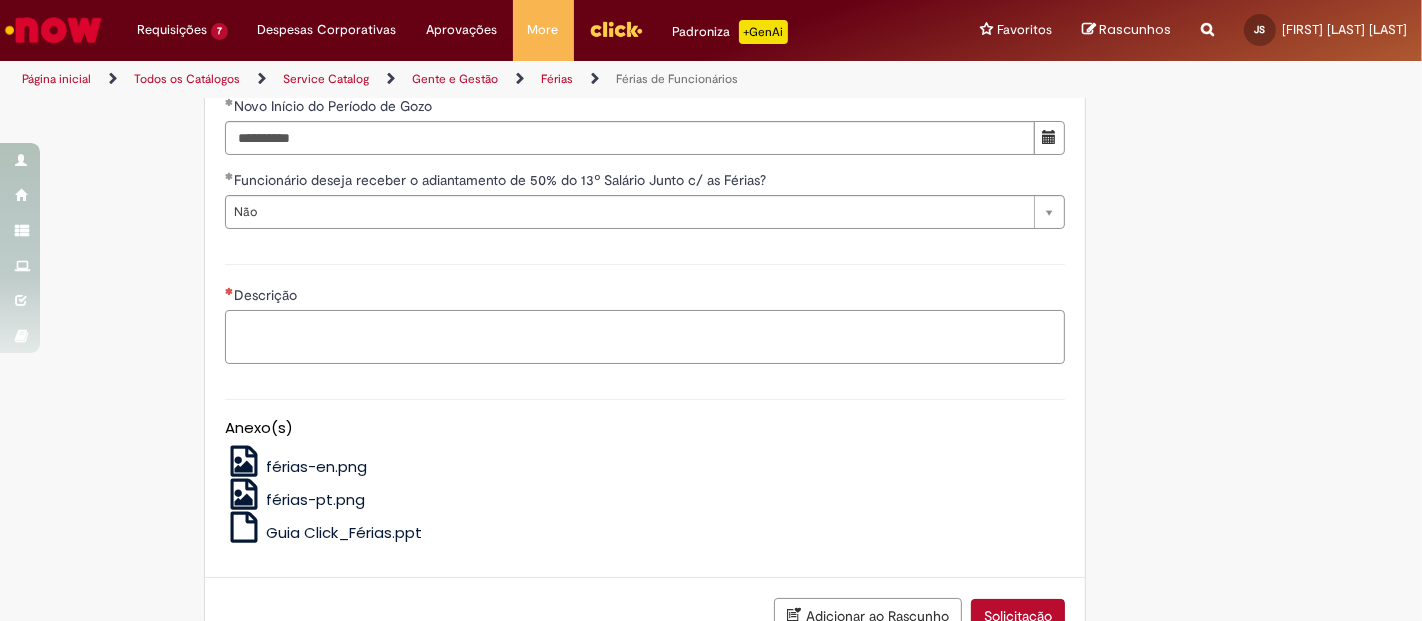 click on "Descrição" at bounding box center [645, 336] 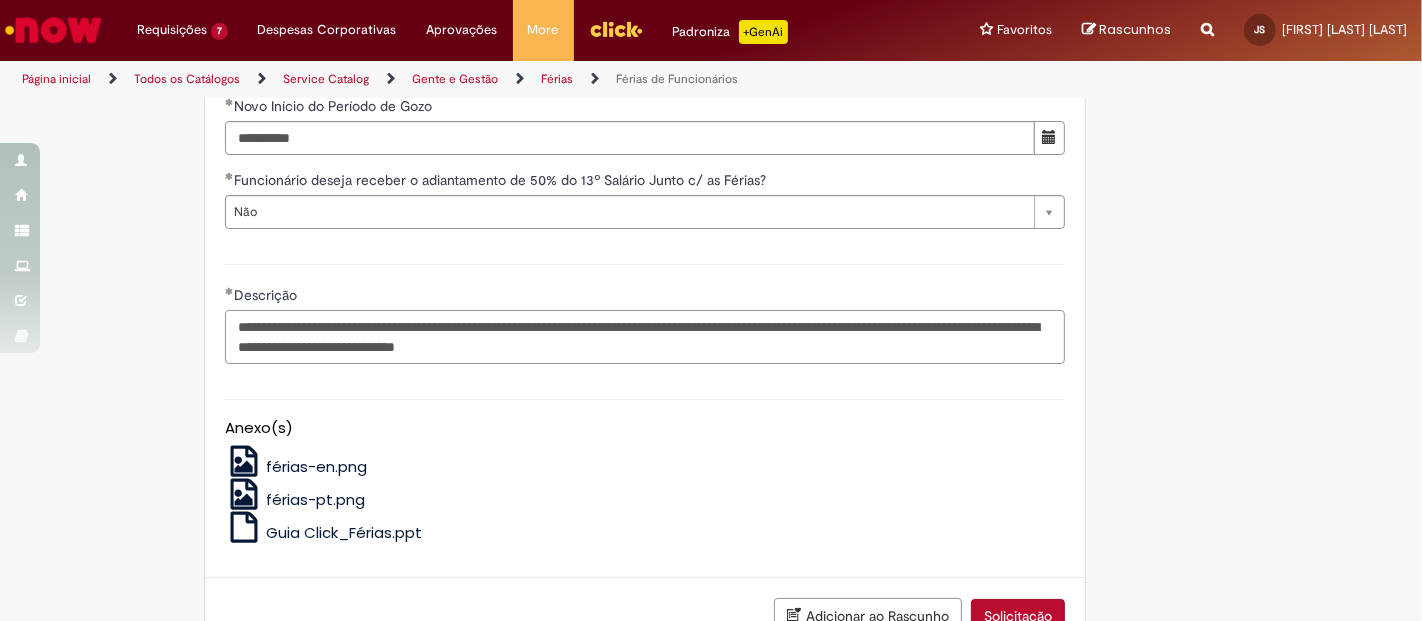 drag, startPoint x: 697, startPoint y: 370, endPoint x: 708, endPoint y: 387, distance: 20.248457 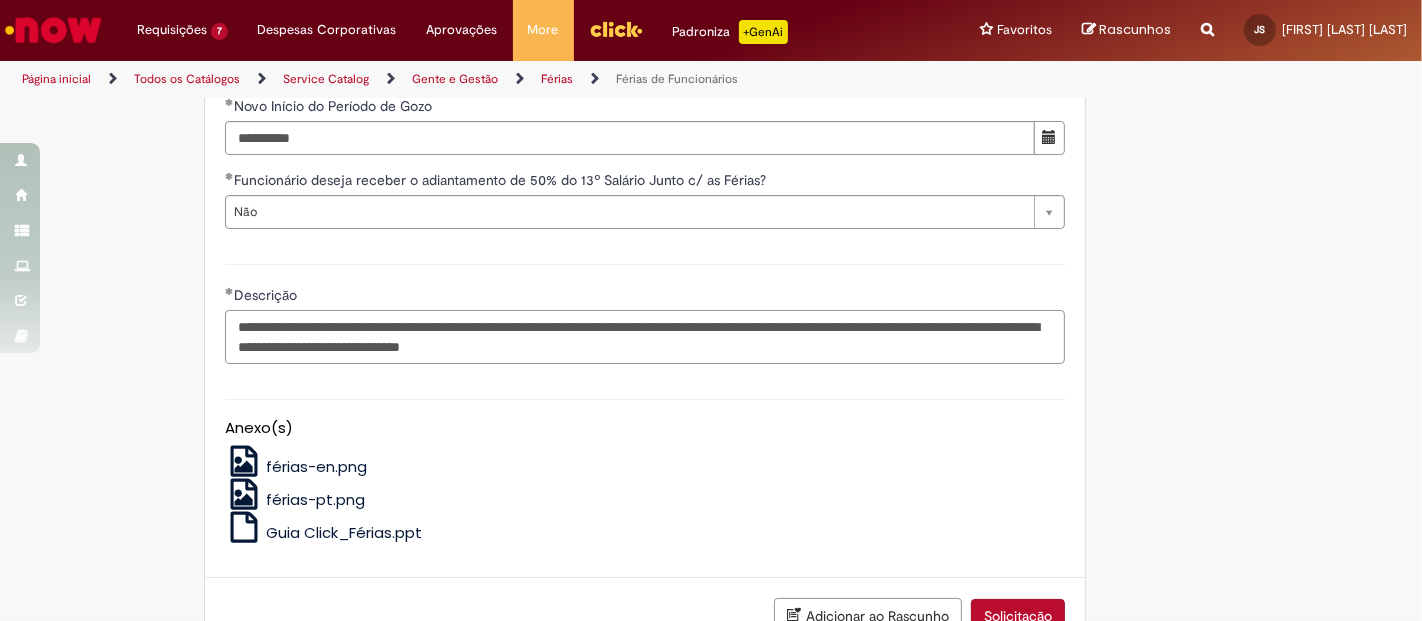 click on "**********" at bounding box center [645, 336] 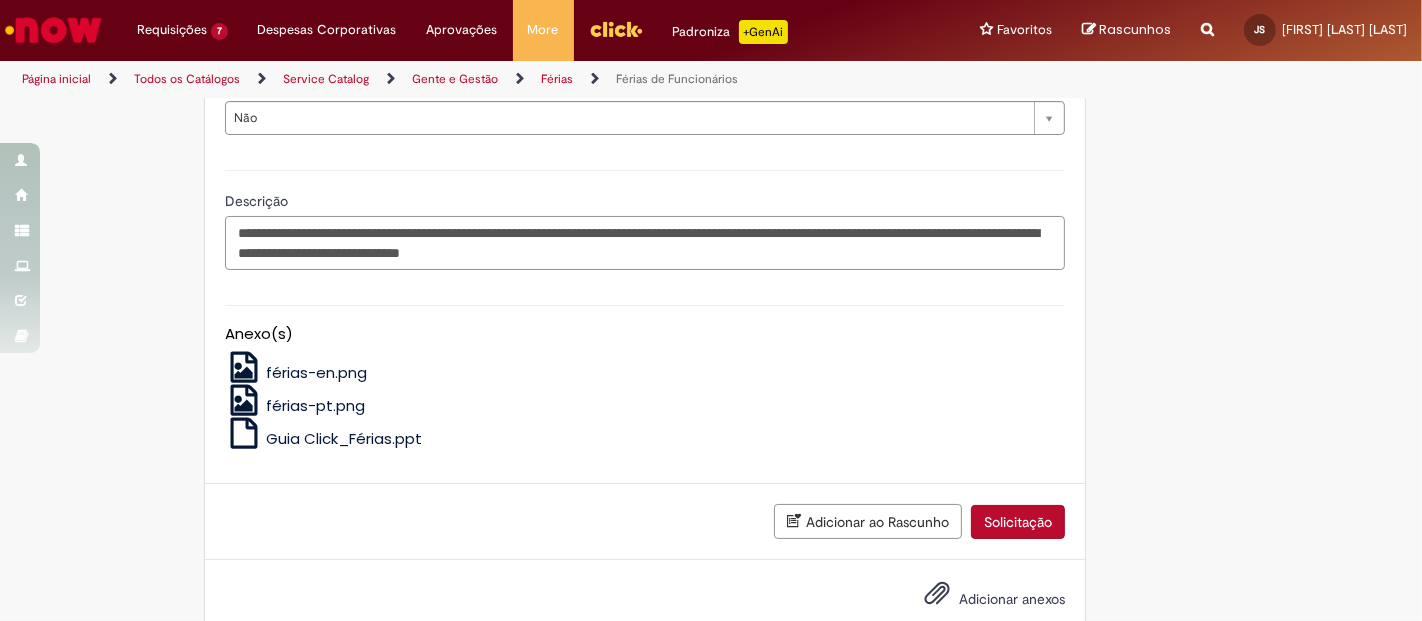scroll, scrollTop: 2221, scrollLeft: 0, axis: vertical 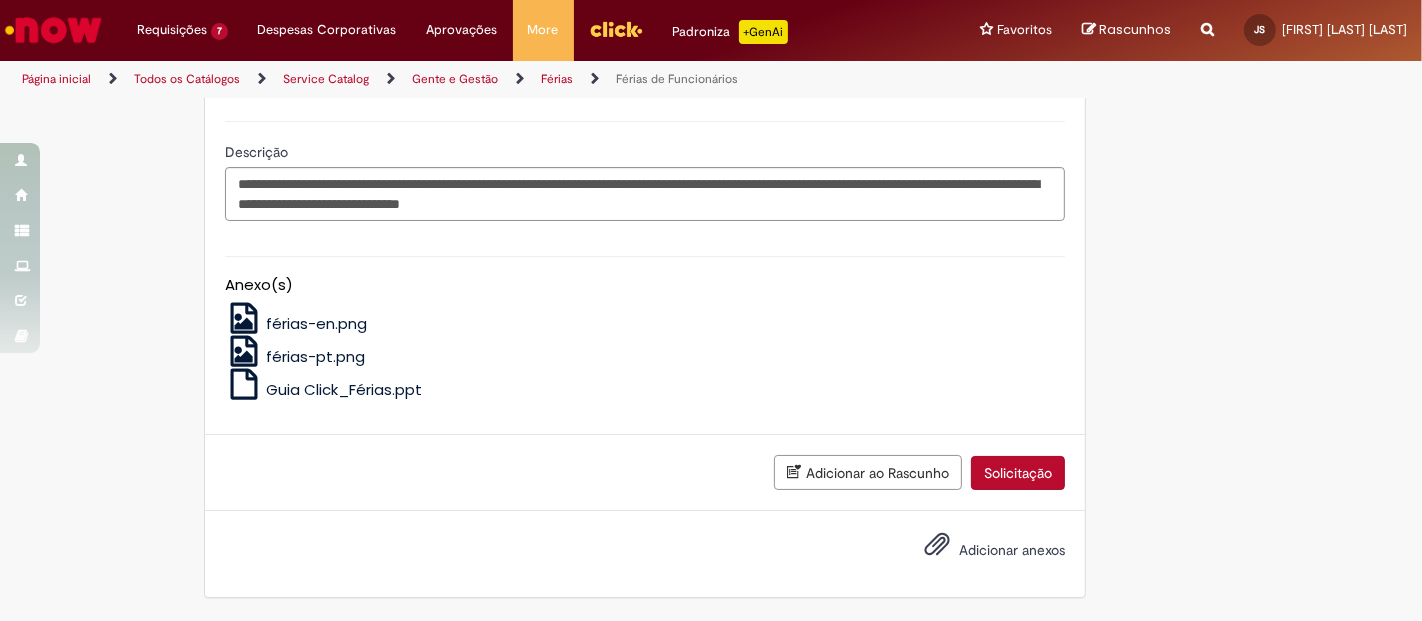 click on "Adicionar anexos" at bounding box center (1012, 550) 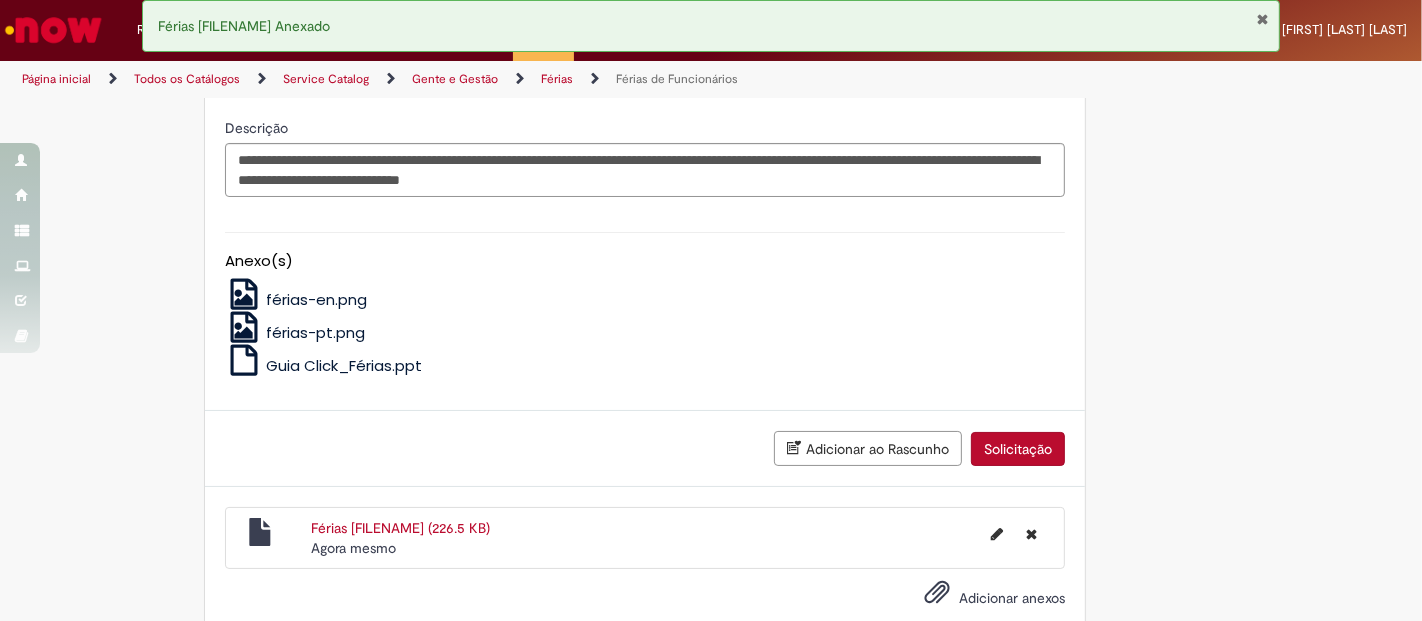 click on "Solicitação" at bounding box center (1018, 449) 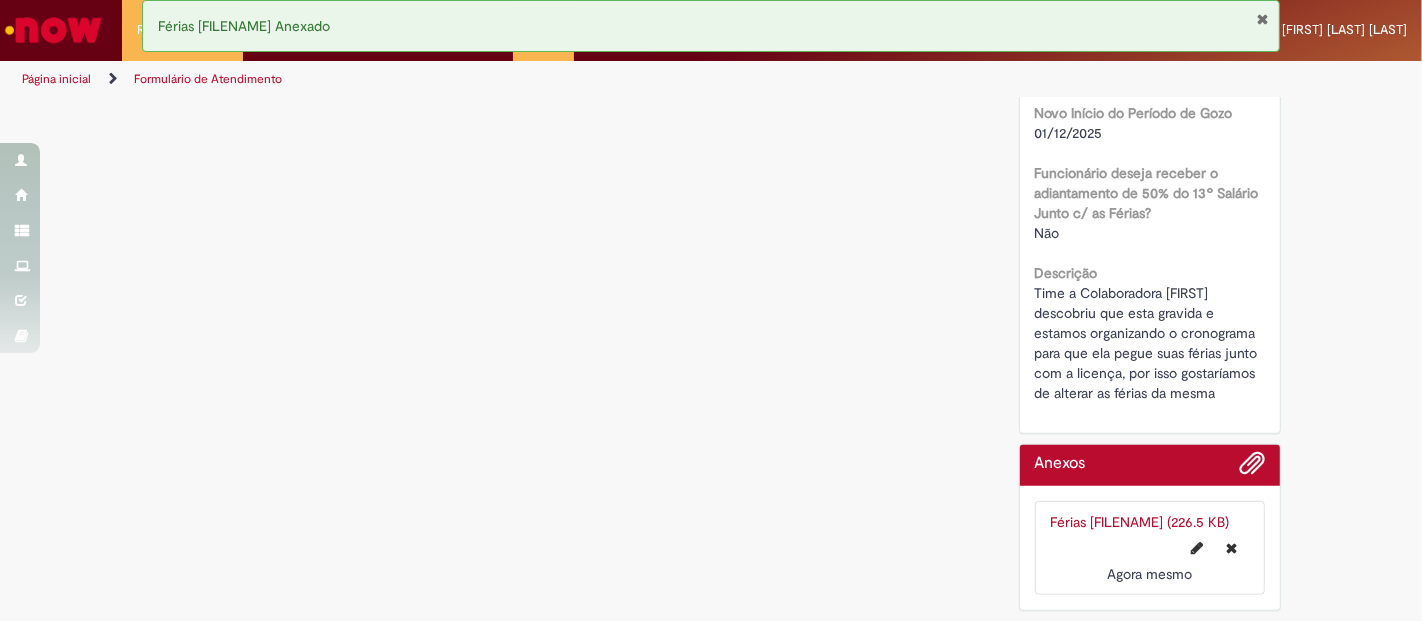 scroll, scrollTop: 0, scrollLeft: 0, axis: both 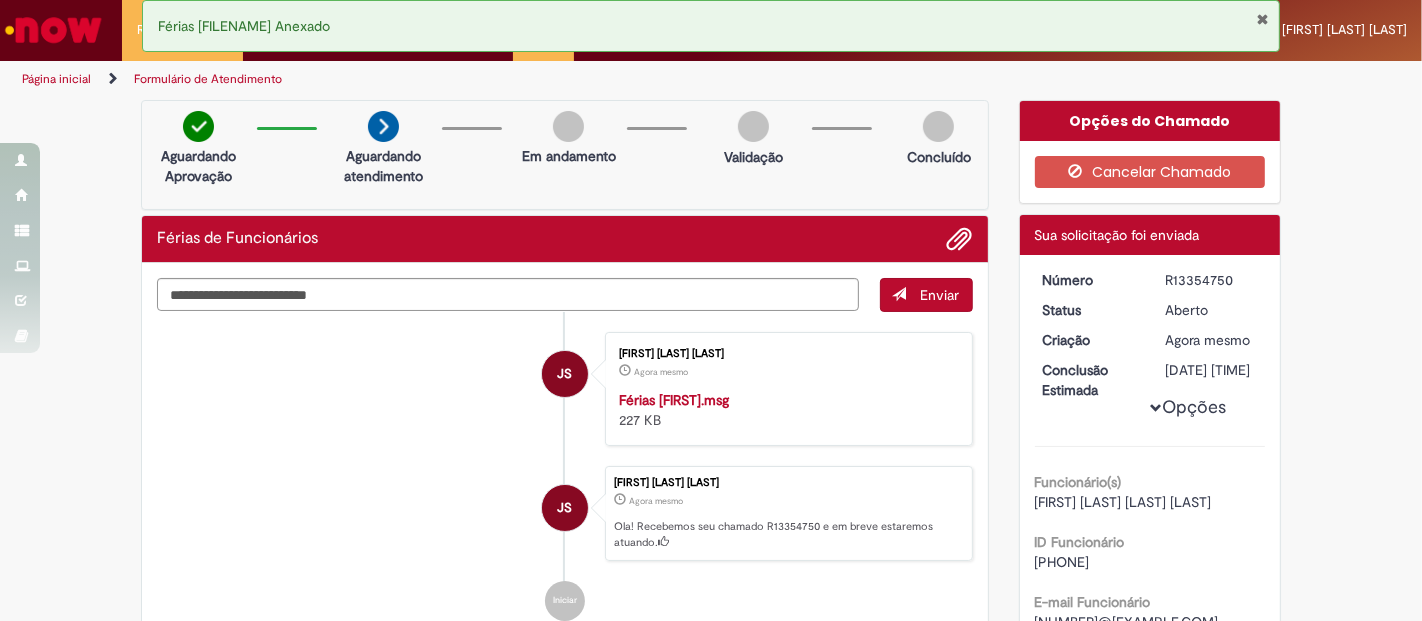 click at bounding box center [1262, 19] 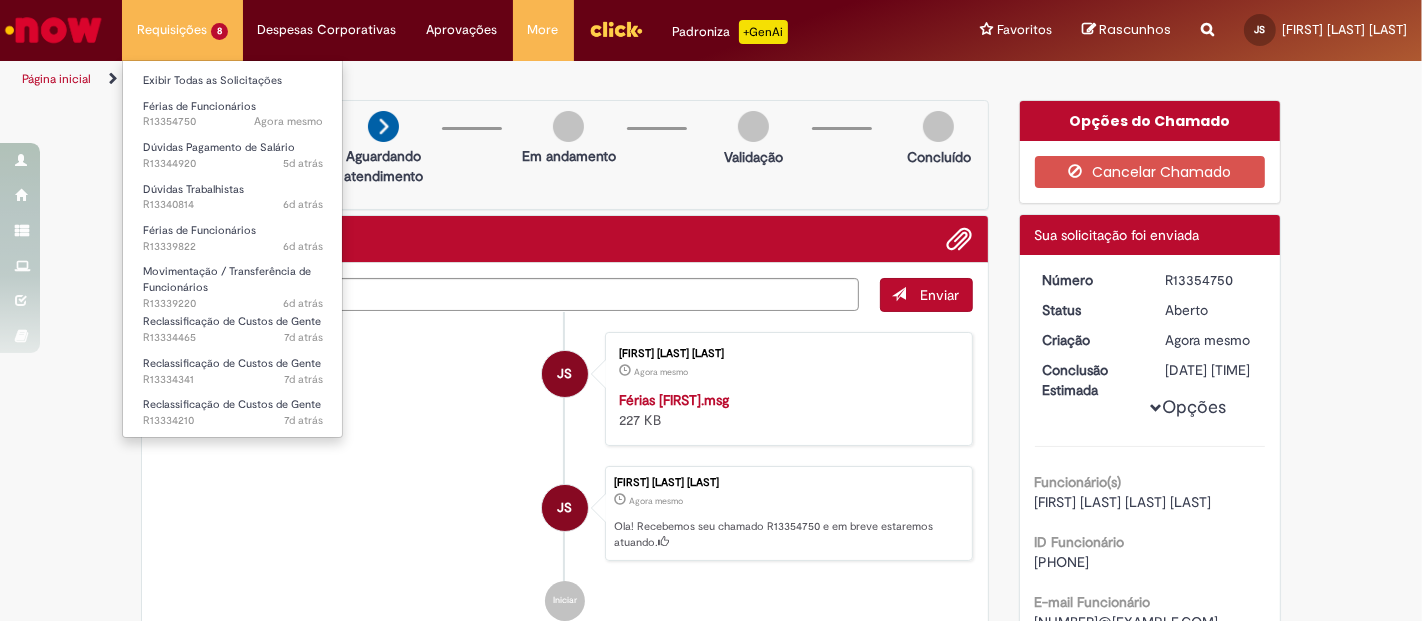 click on "Requisições   8
Exibir Todas as Solicitações
Férias de Funcionários
Agora mesmo Agora mesmo  R13354750
Dúvidas Pagamento de Salário
5d atrás 5 dias atrás  R13344920
Dúvidas Trabalhistas
6d atrás 6 dias atrás  R13340814
Férias de Funcionários
6d atrás 6 dias atrás  R13339822
Movimentação / Transferência de Funcionários
6d atrás 6 dias atrás  R13339220
Reclassificação de Custos de Gente
7d atrás 7 dias atrás  R13334465
Reclassificação de Custos de Gente
7d atrás 7 dias atrás  R13334341
Reclassificação de Custos de Gente
7d atrás 7 dias atrás  R13334210" at bounding box center [182, 30] 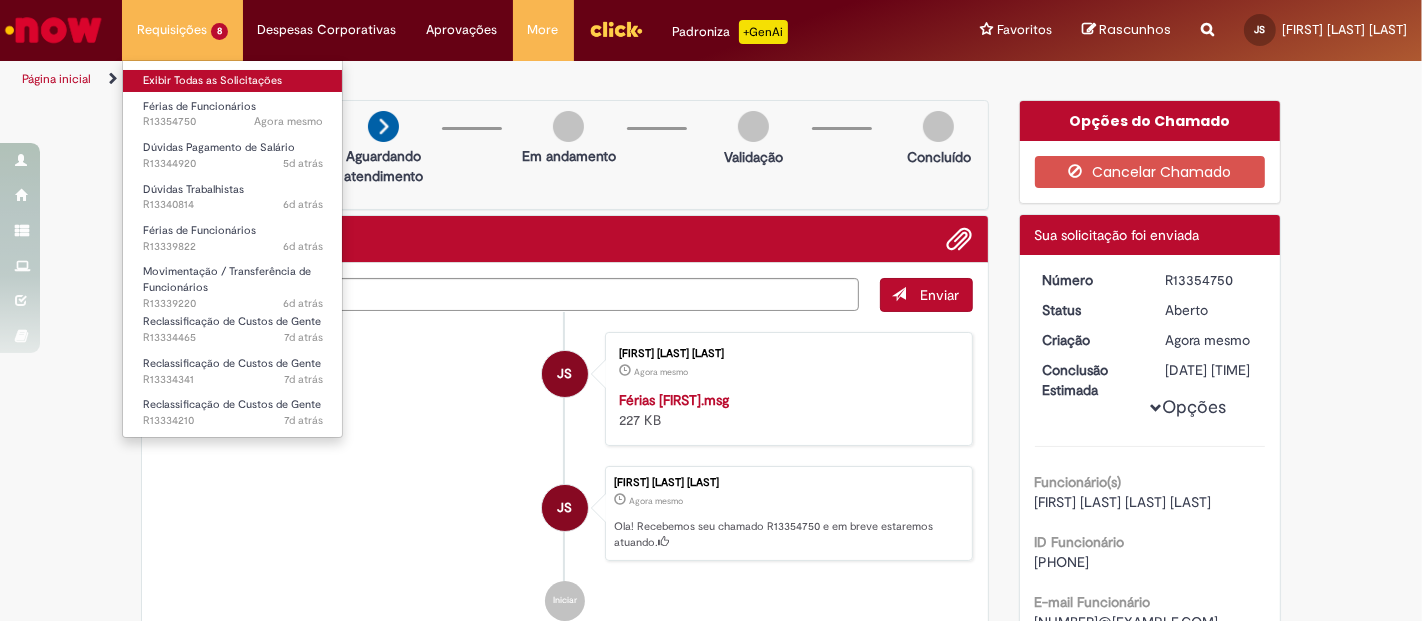 click on "Exibir Todas as Solicitações" at bounding box center [233, 81] 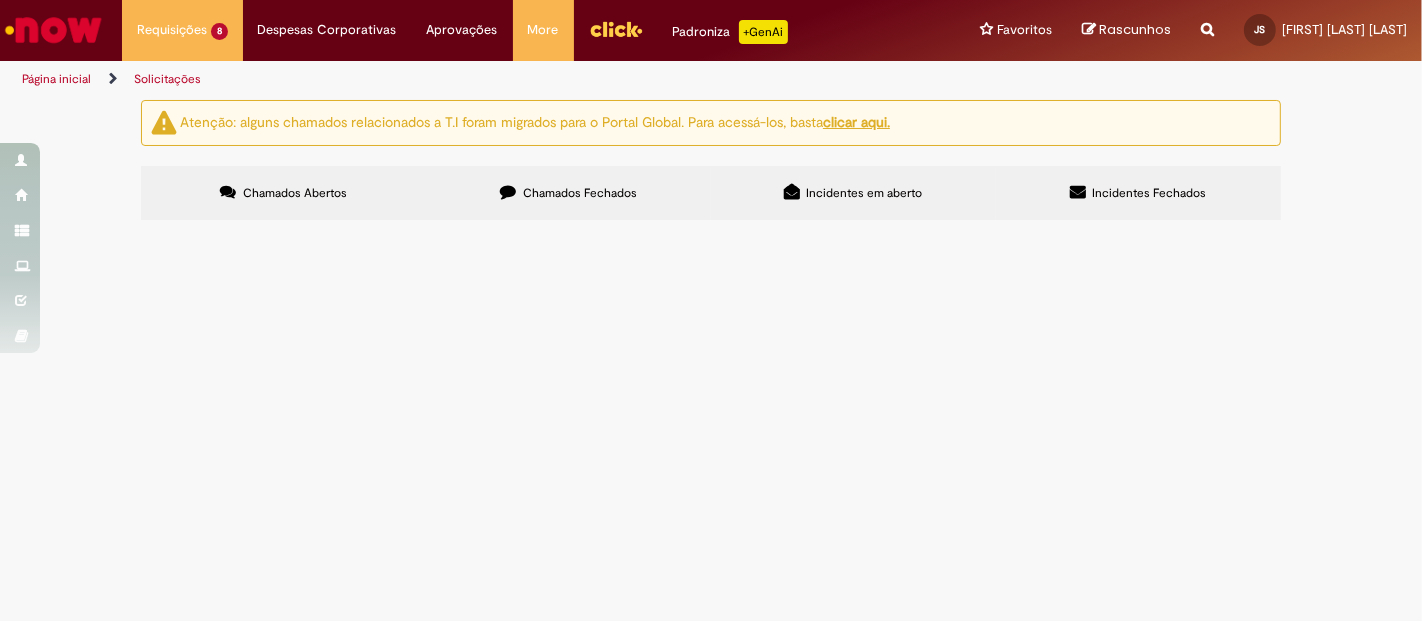 scroll, scrollTop: 111, scrollLeft: 0, axis: vertical 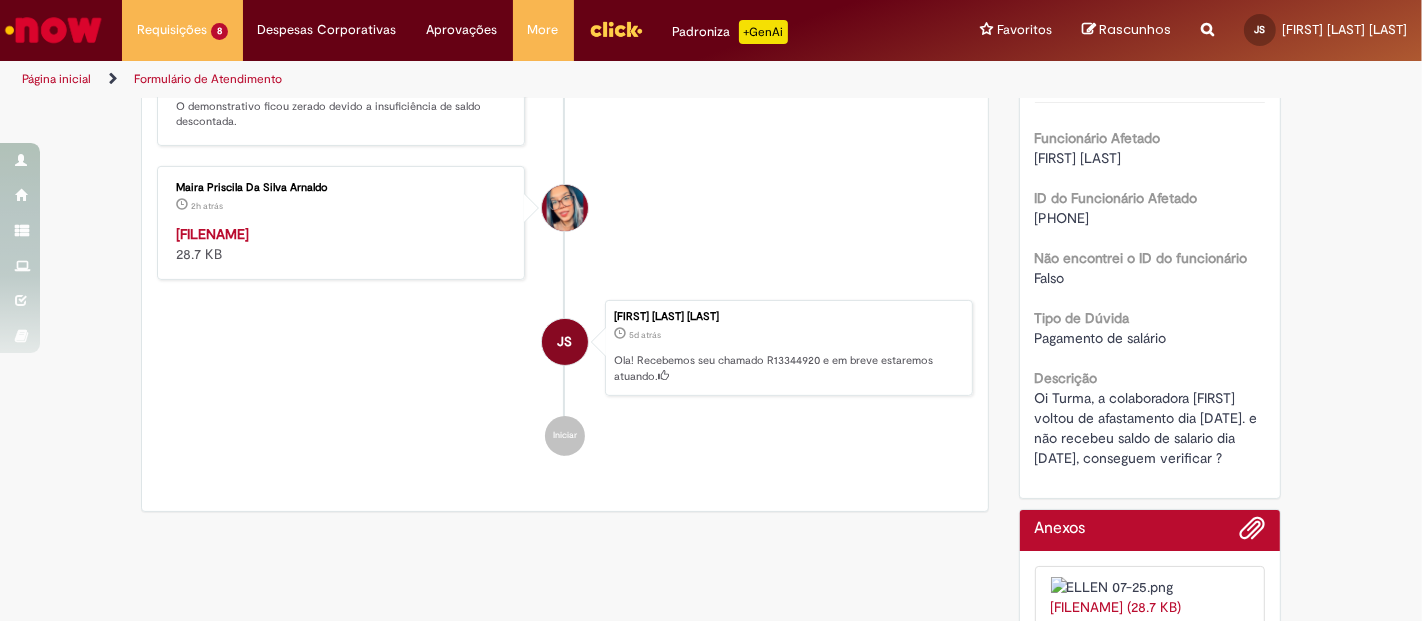 click at bounding box center [342, 224] 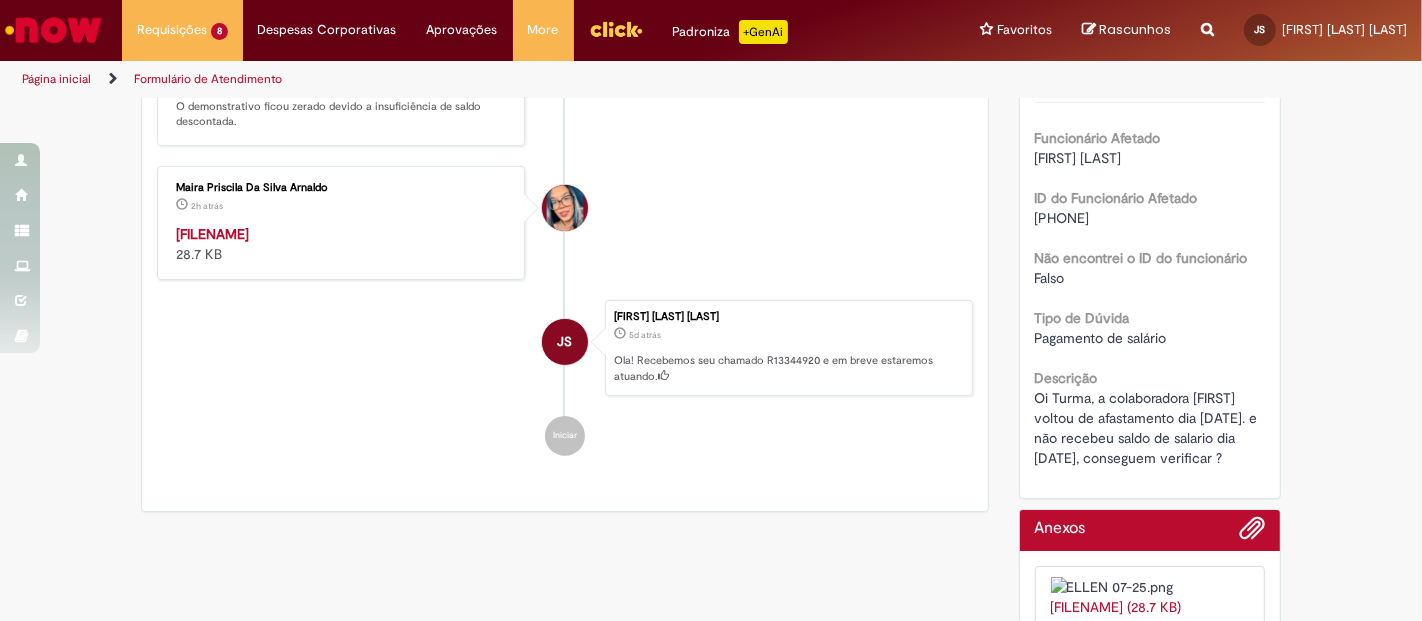 scroll, scrollTop: 0, scrollLeft: 0, axis: both 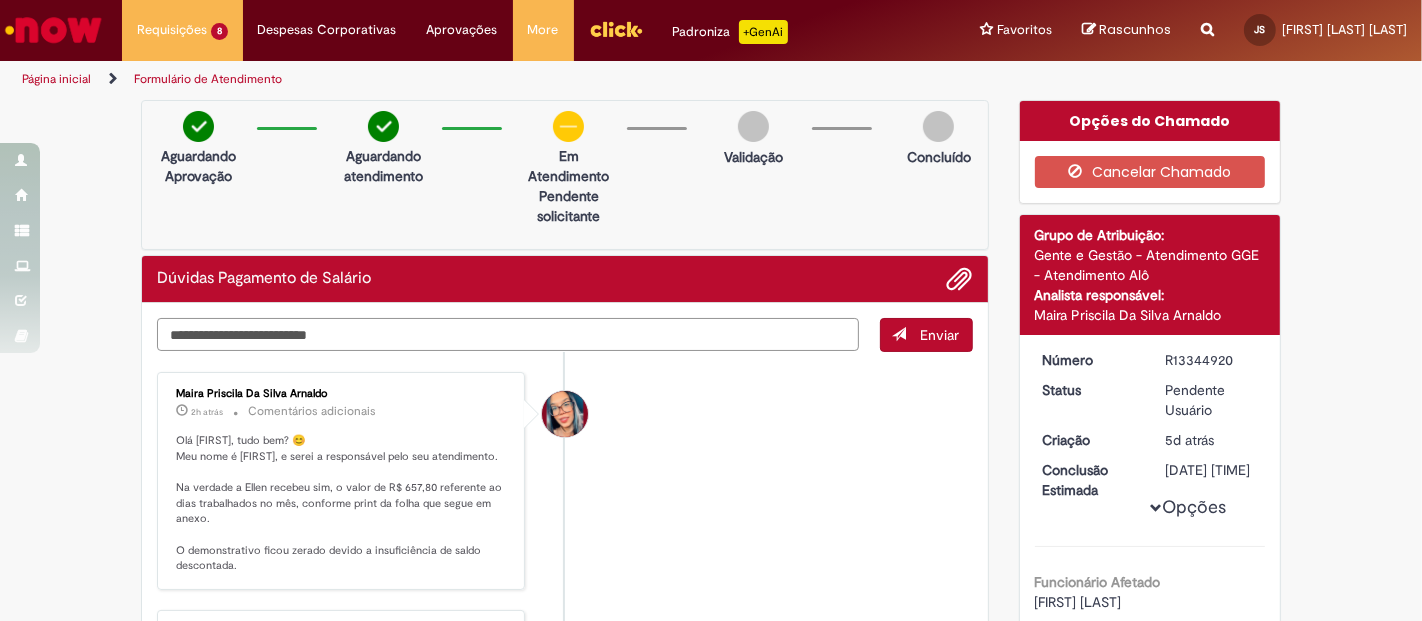 click at bounding box center [508, 334] 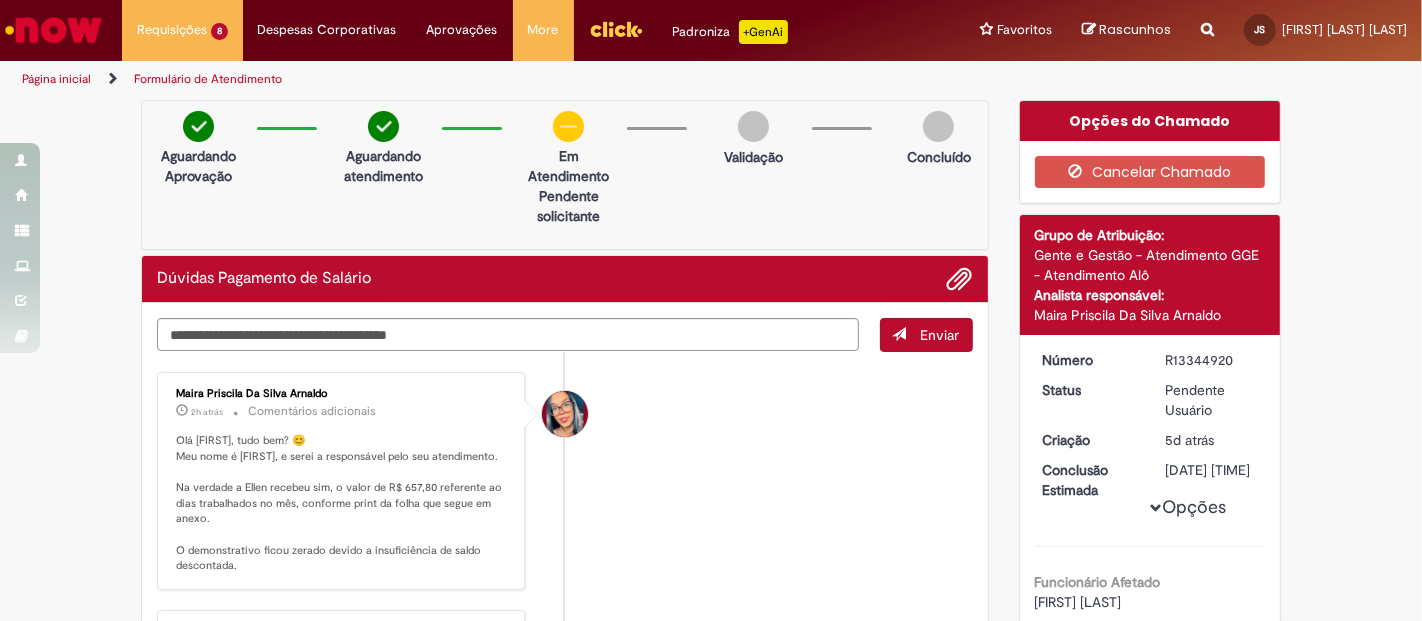 click on "**********" at bounding box center (565, 629) 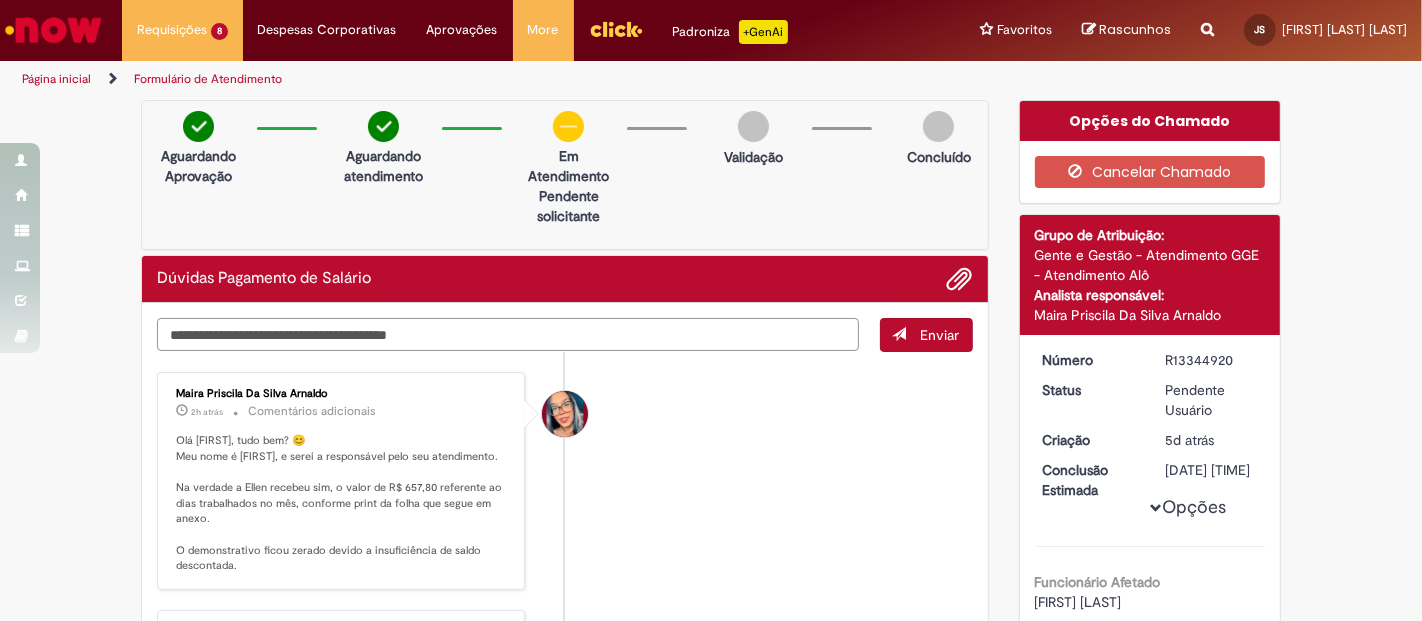 click on "**********" at bounding box center [508, 334] 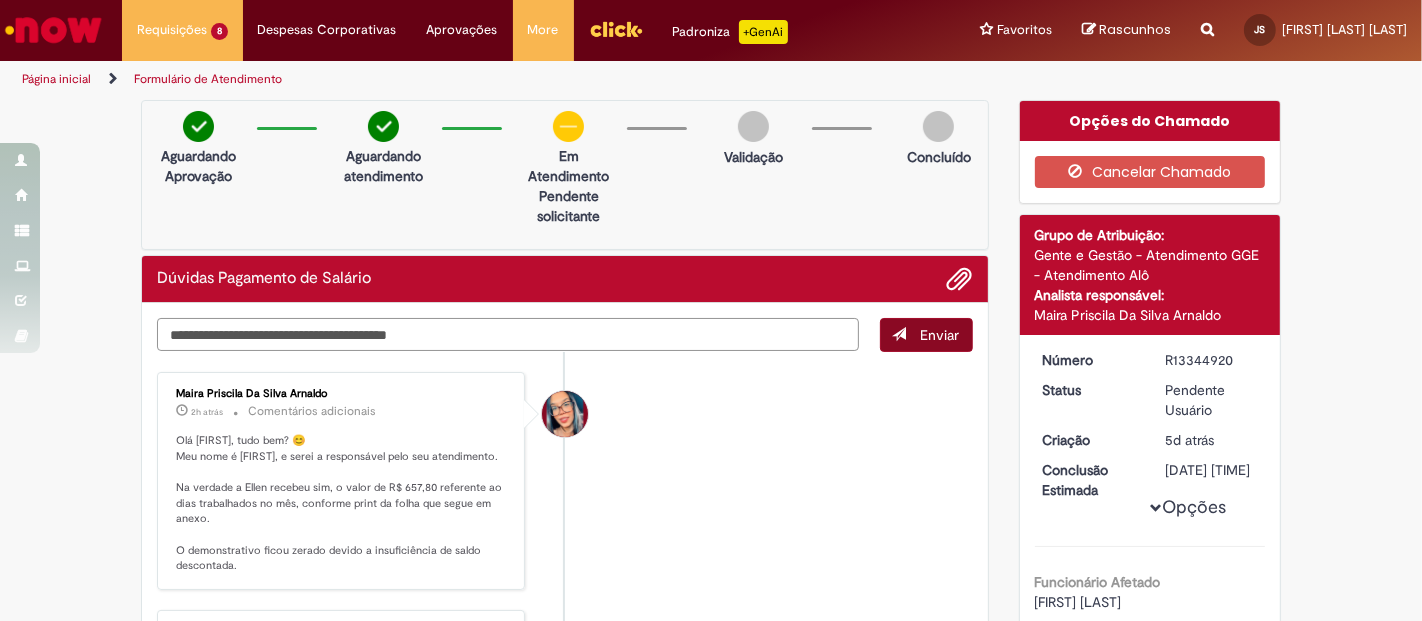 type on "**********" 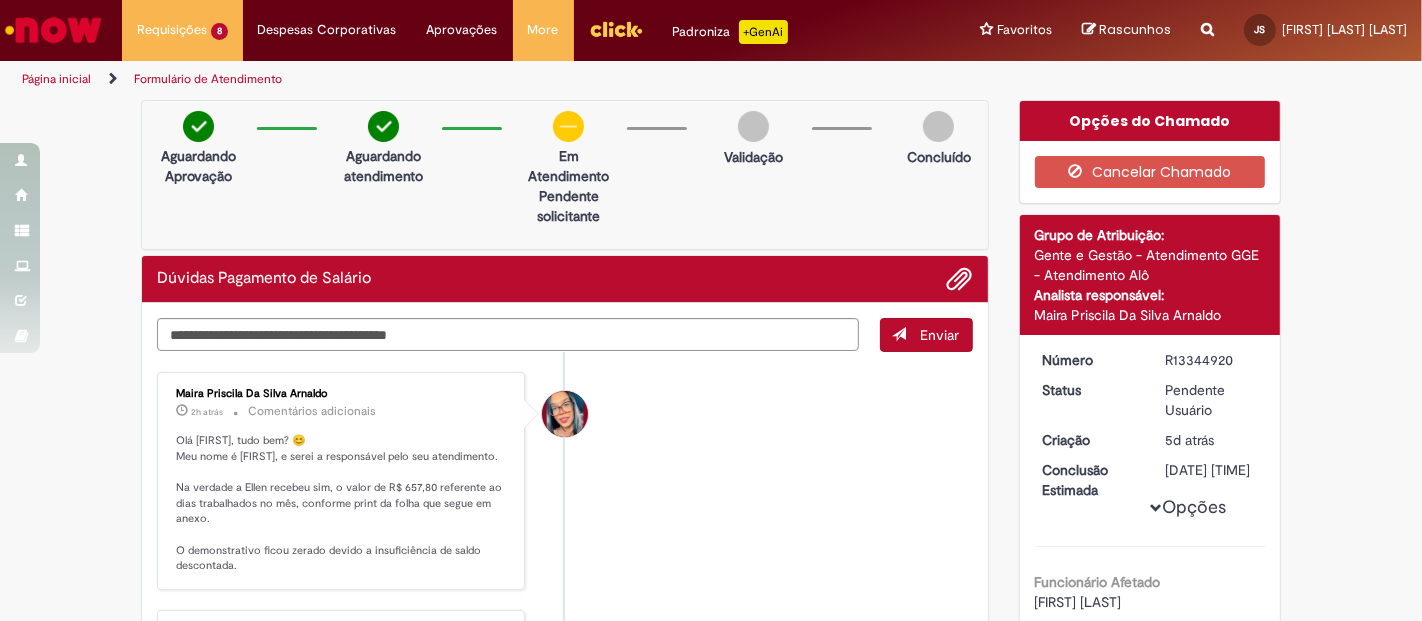 click on "Enviar" at bounding box center [940, 335] 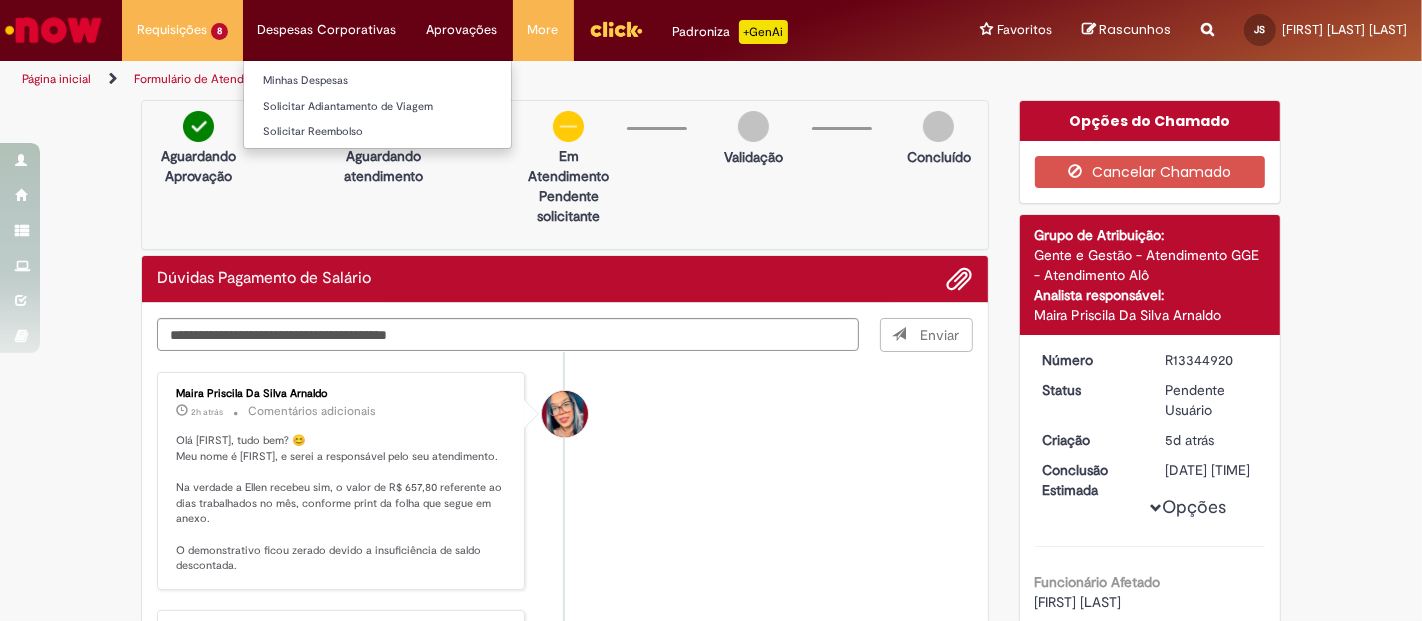 type 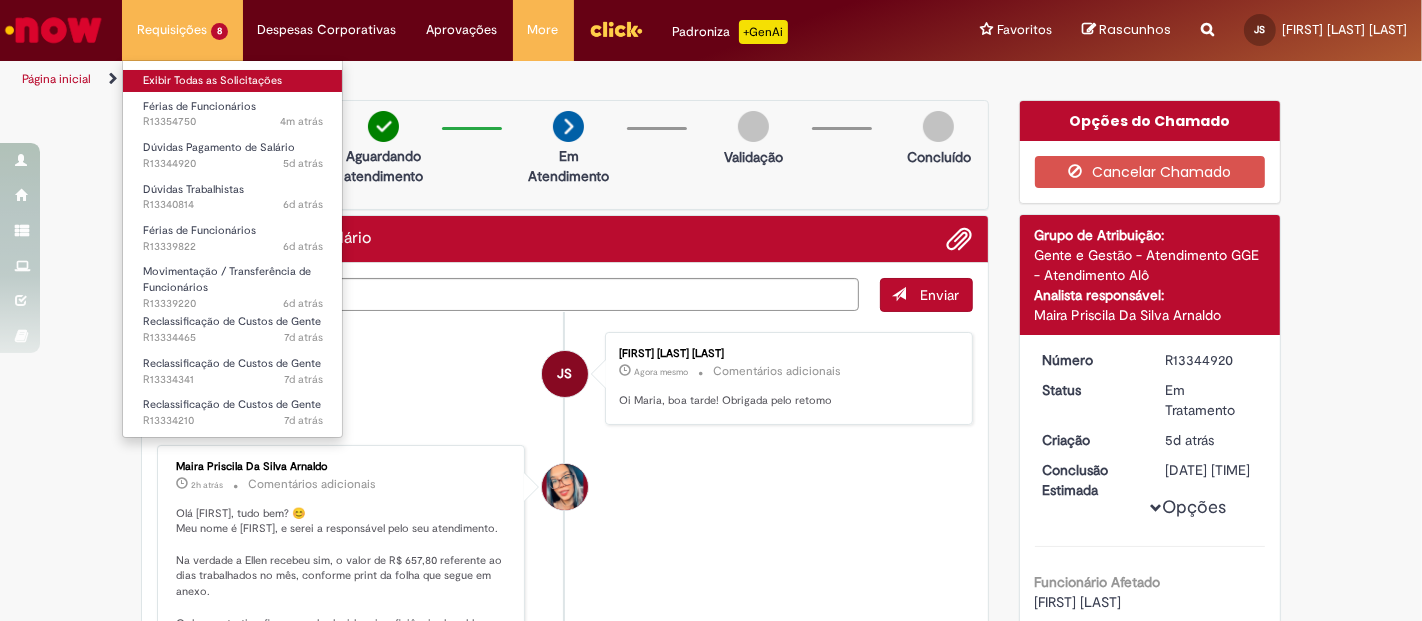 click on "Exibir Todas as Solicitações" at bounding box center (233, 81) 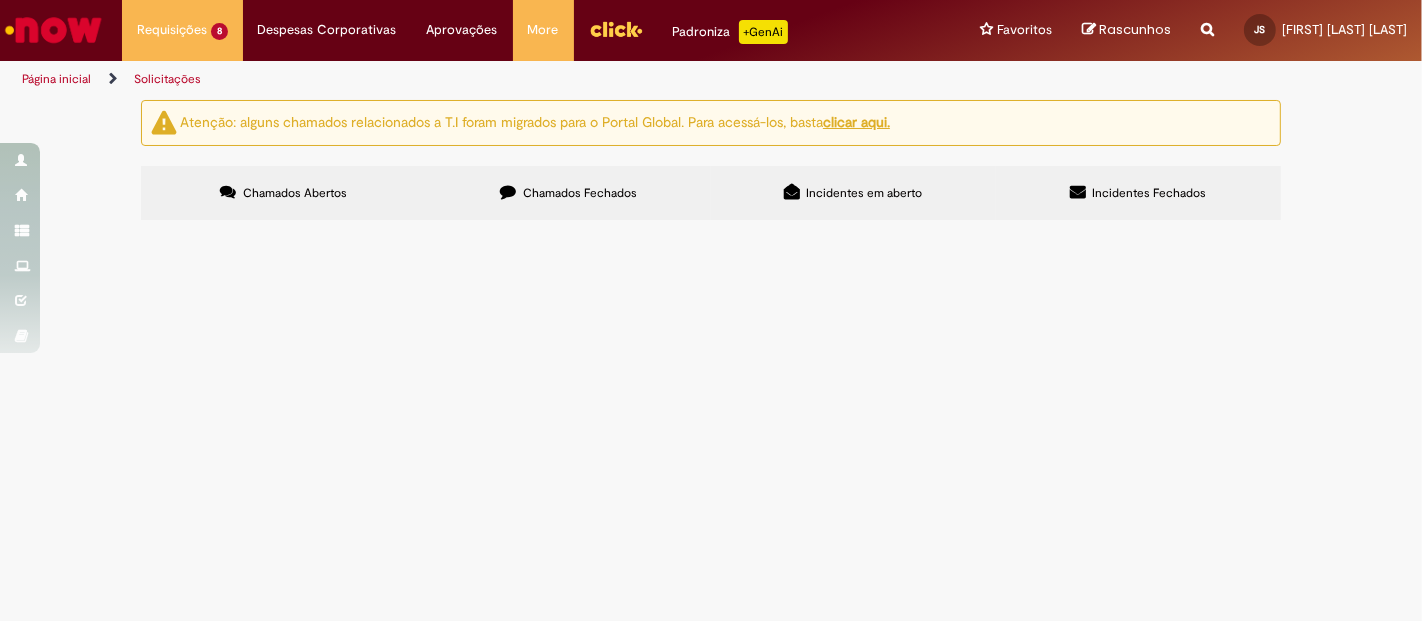 scroll, scrollTop: 222, scrollLeft: 0, axis: vertical 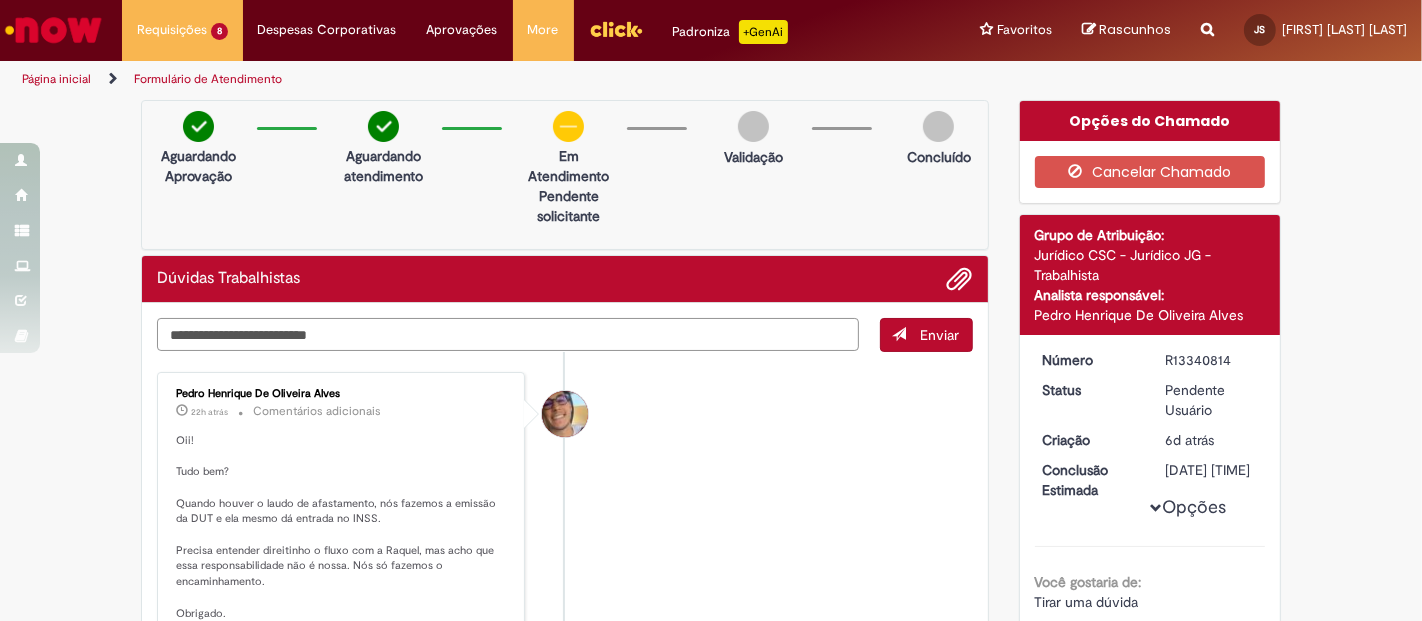 click at bounding box center [508, 334] 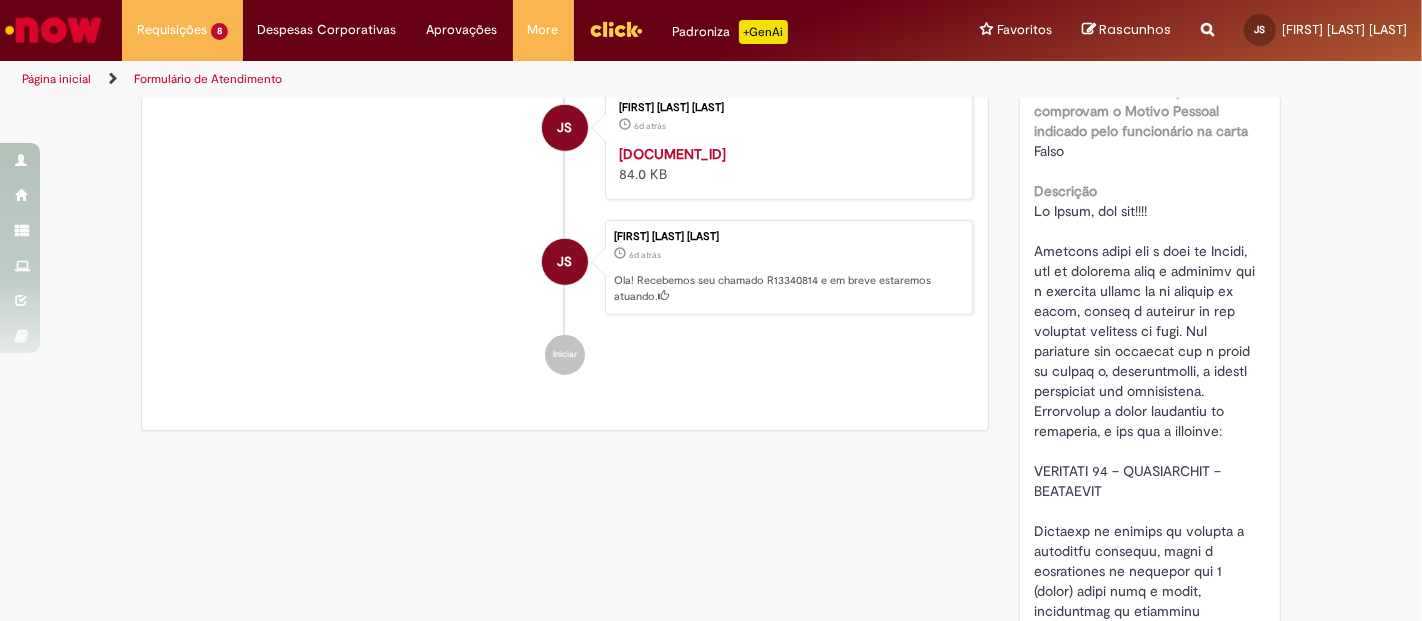 scroll, scrollTop: 1333, scrollLeft: 0, axis: vertical 